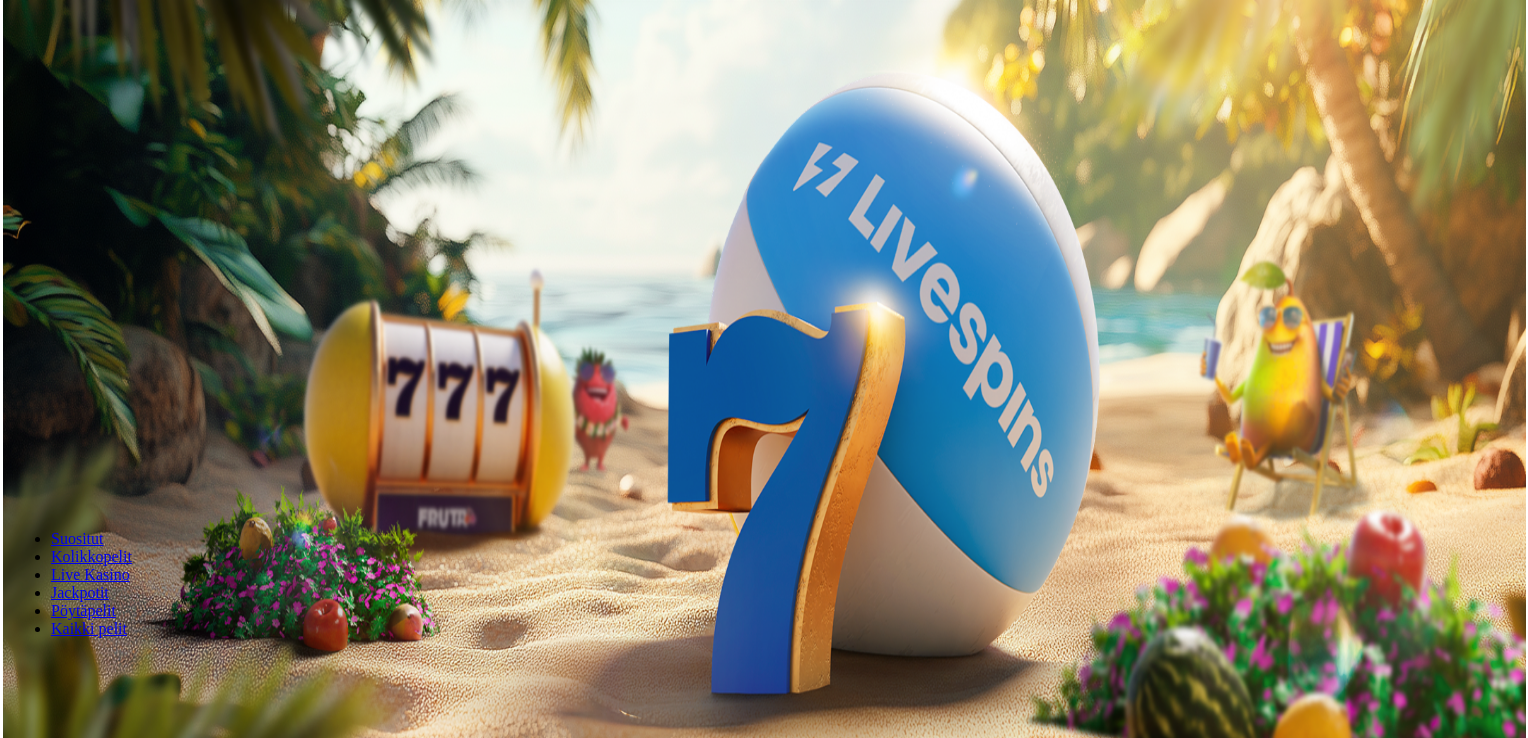 scroll, scrollTop: 0, scrollLeft: 0, axis: both 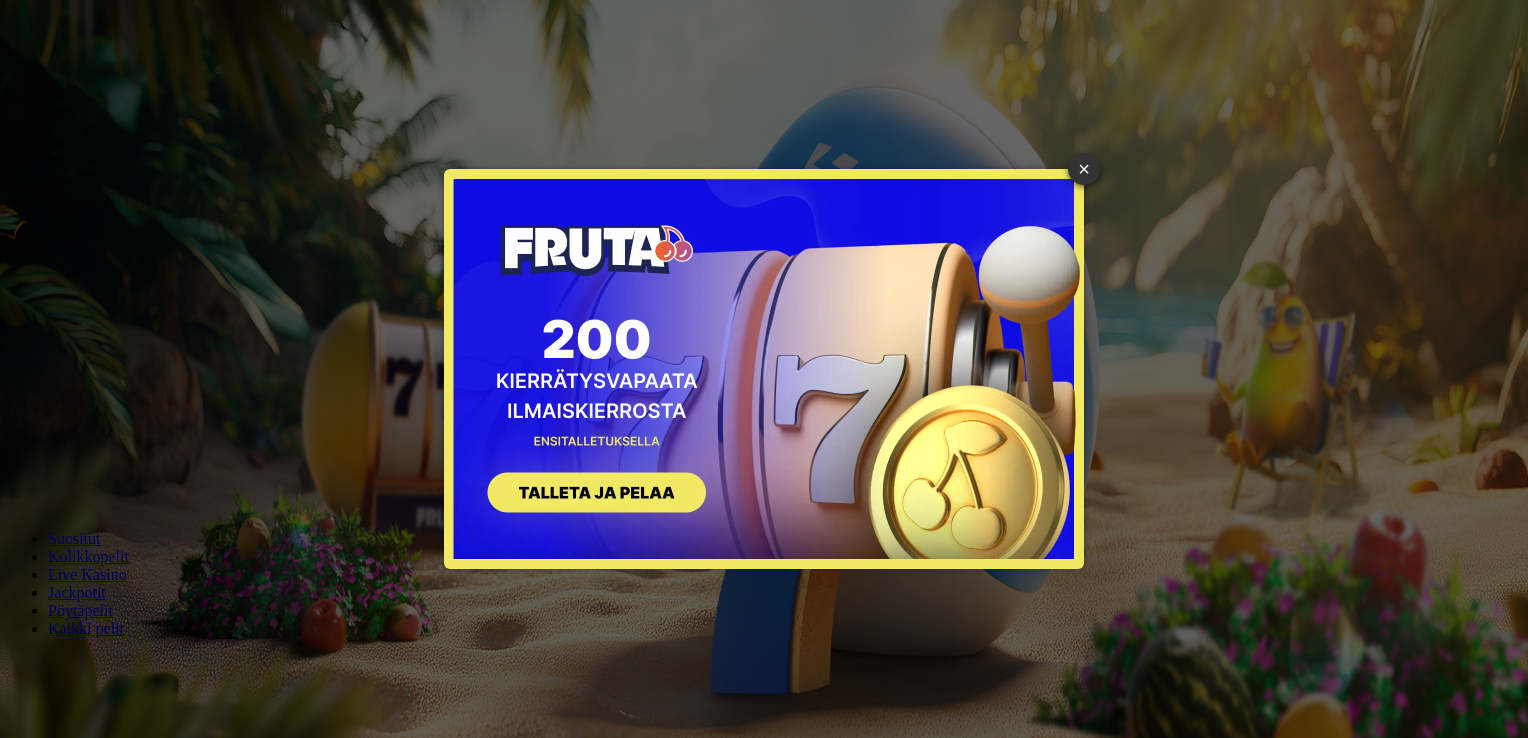 drag, startPoint x: 1086, startPoint y: 158, endPoint x: 1088, endPoint y: 173, distance: 15.132746 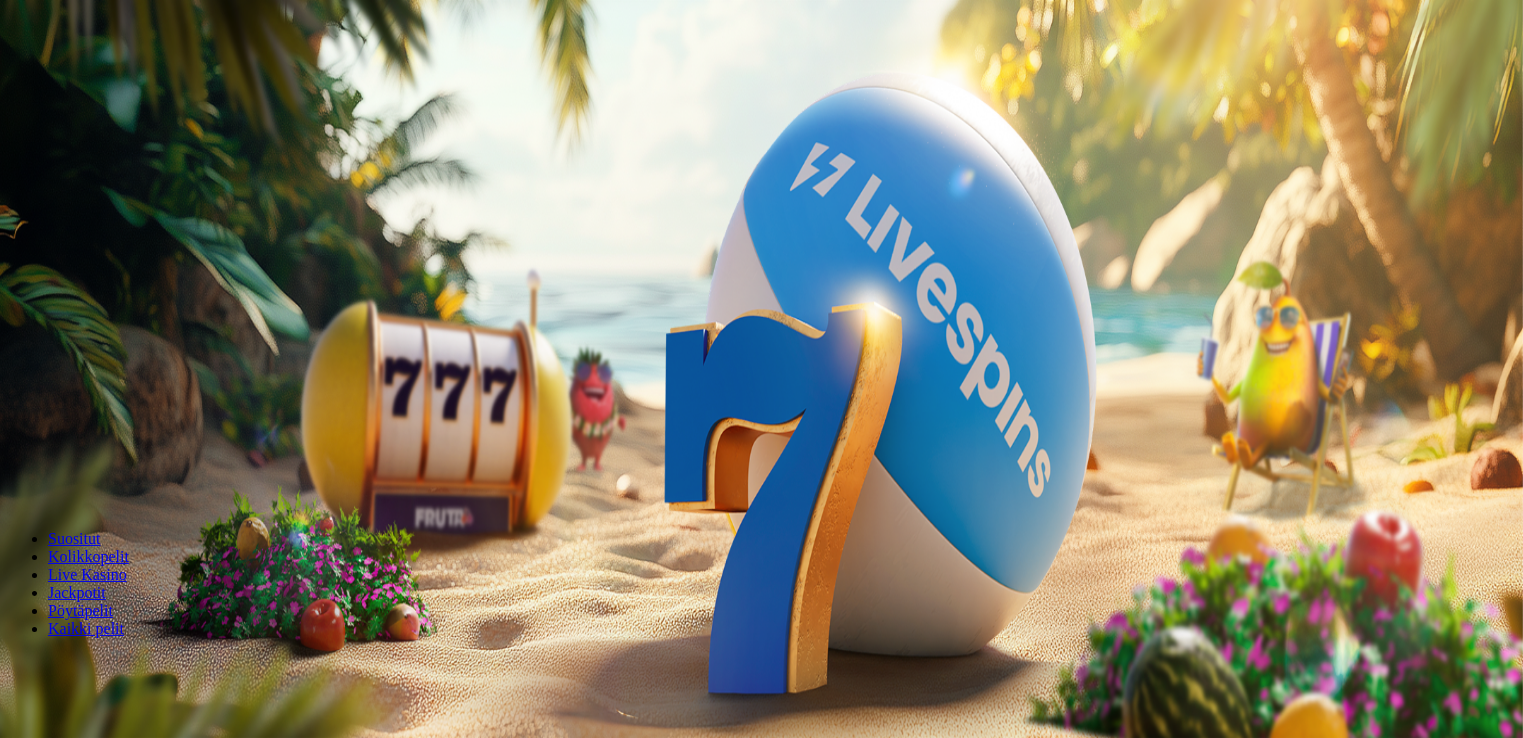 click on "***" at bounding box center (79, 429) 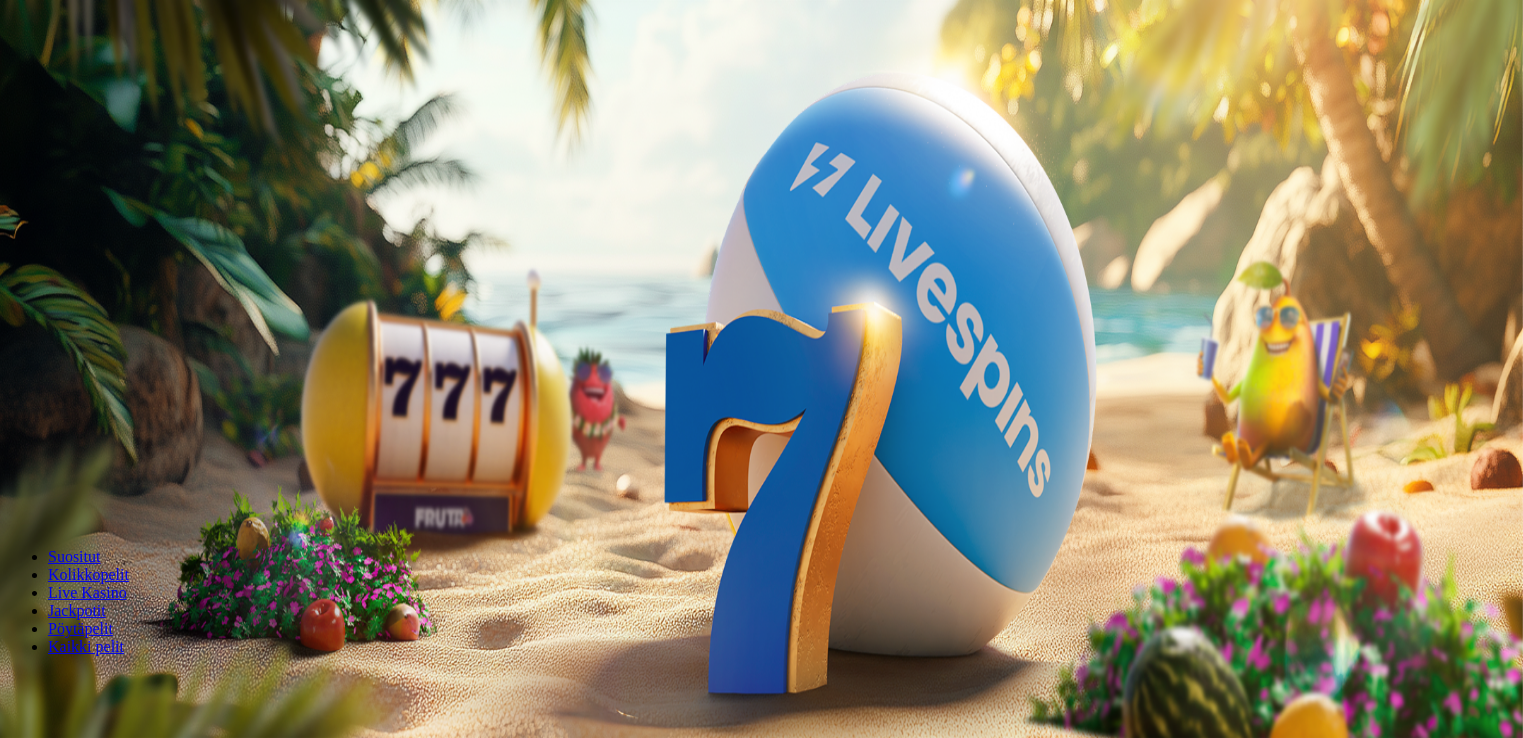 type on "*" 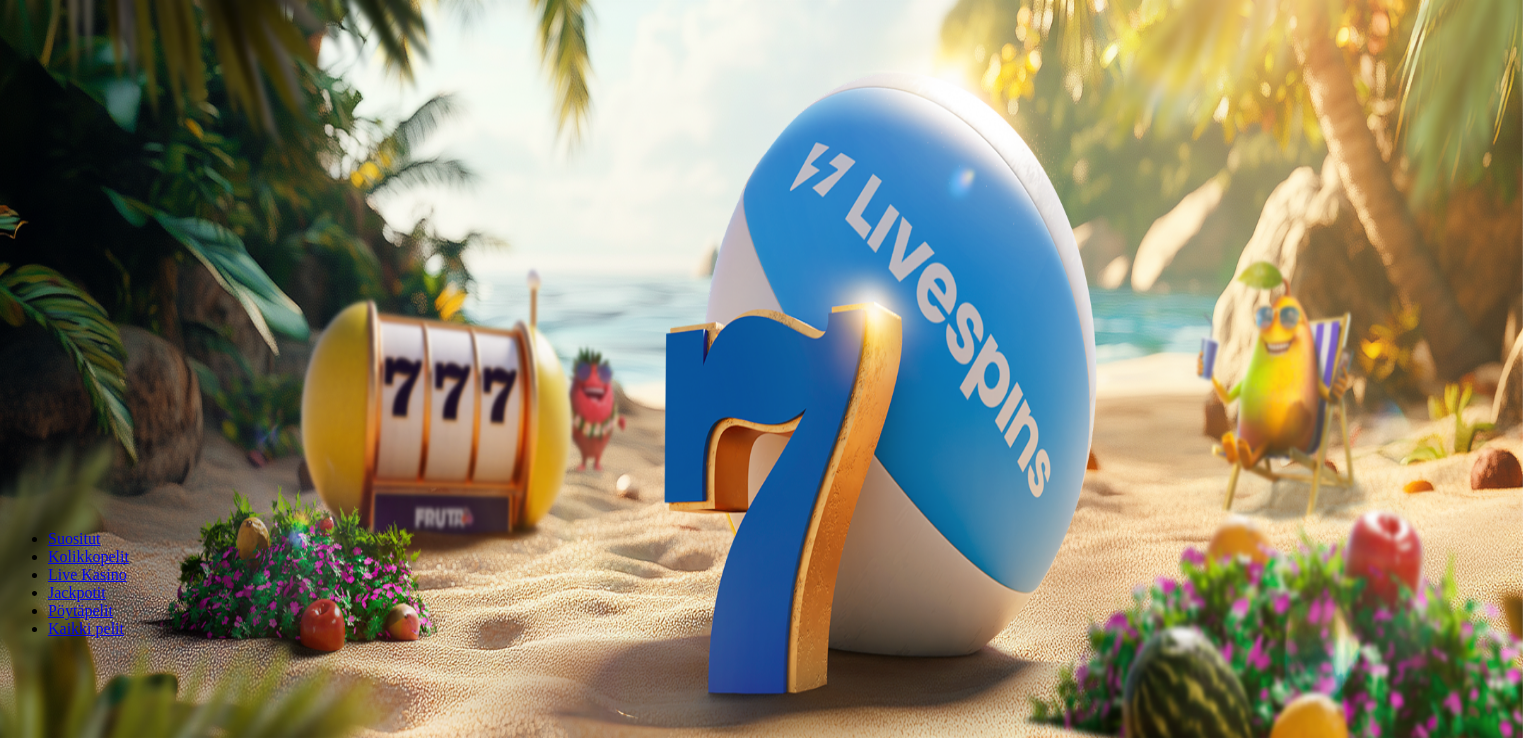 type on "**" 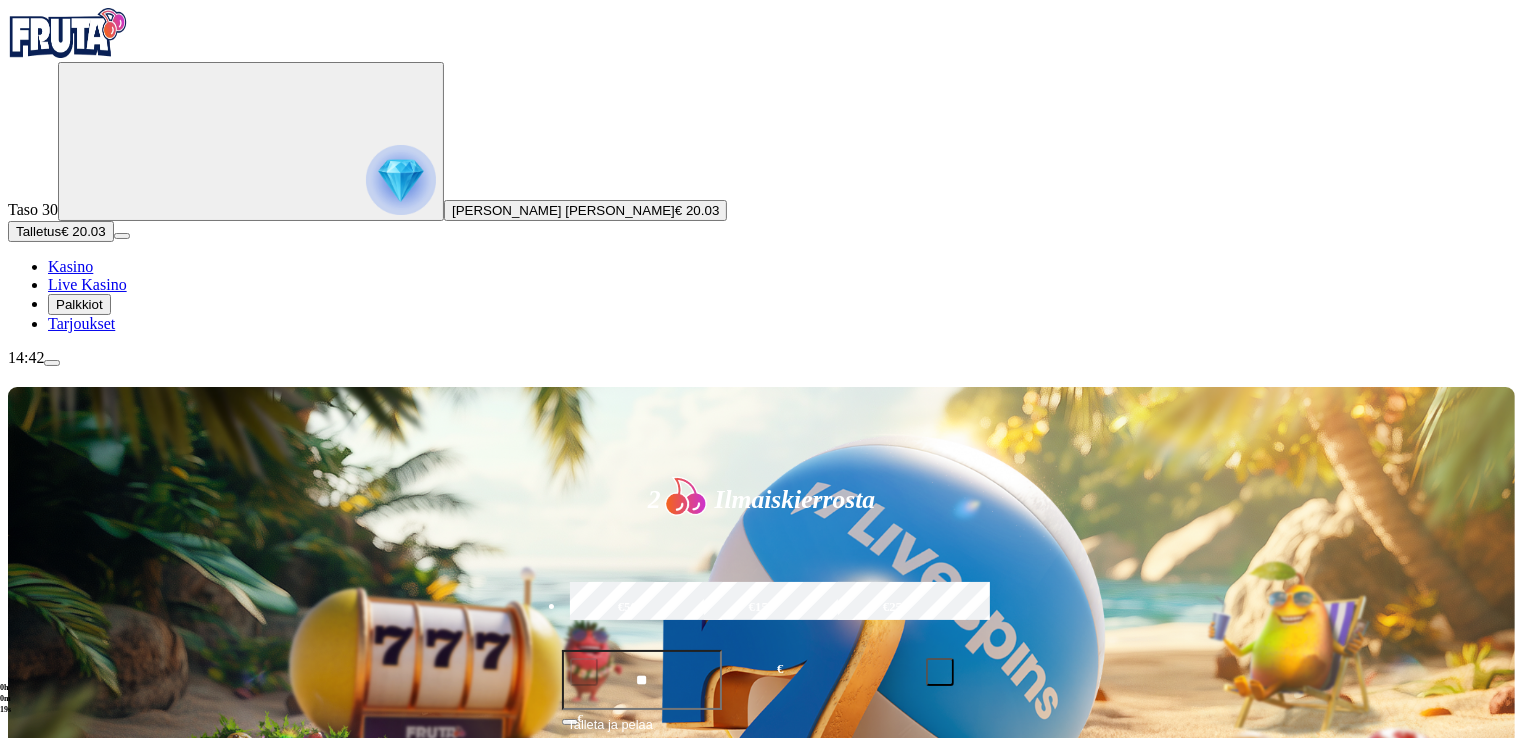 drag, startPoint x: 1180, startPoint y: 617, endPoint x: 424, endPoint y: 558, distance: 758.29877 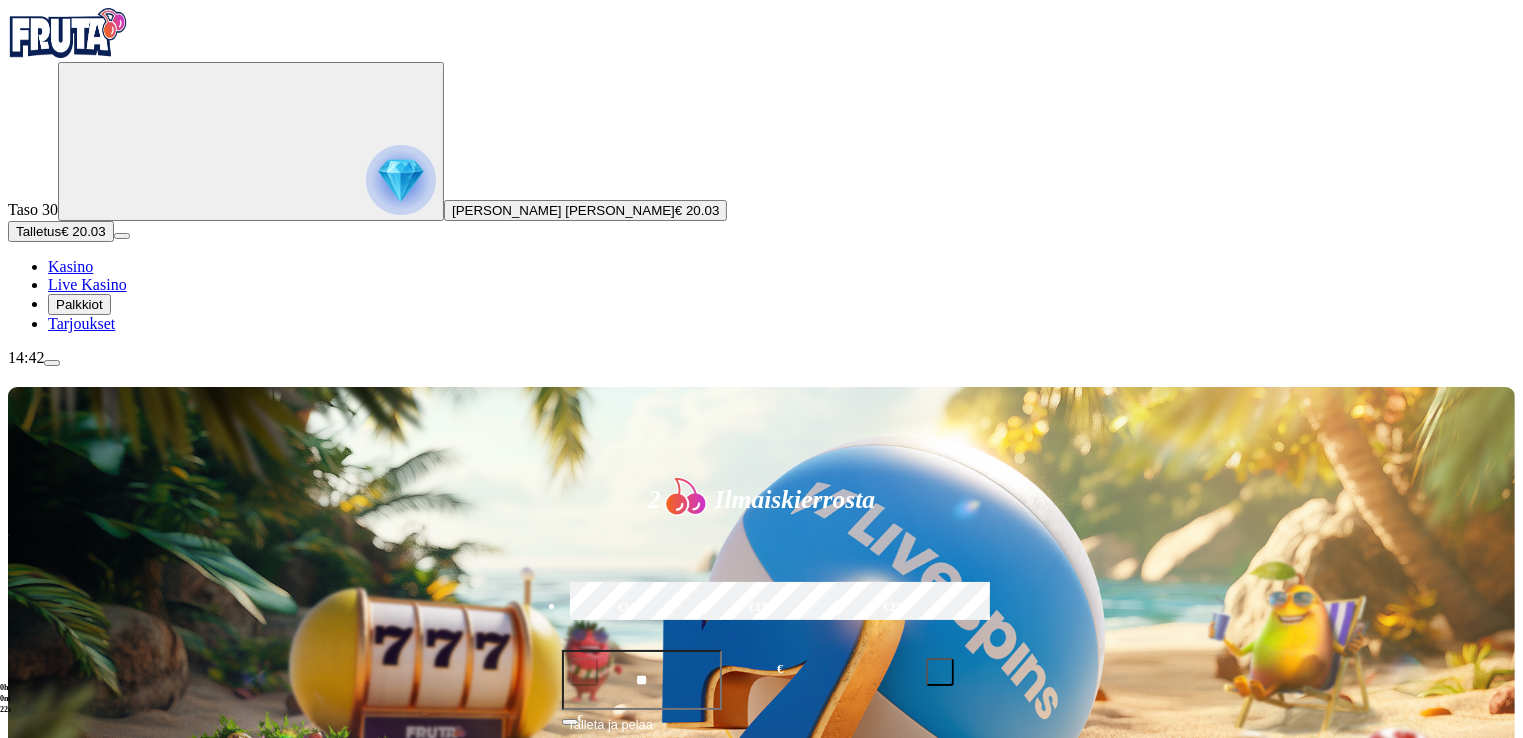 drag, startPoint x: 1384, startPoint y: 593, endPoint x: 1012, endPoint y: 585, distance: 372.086 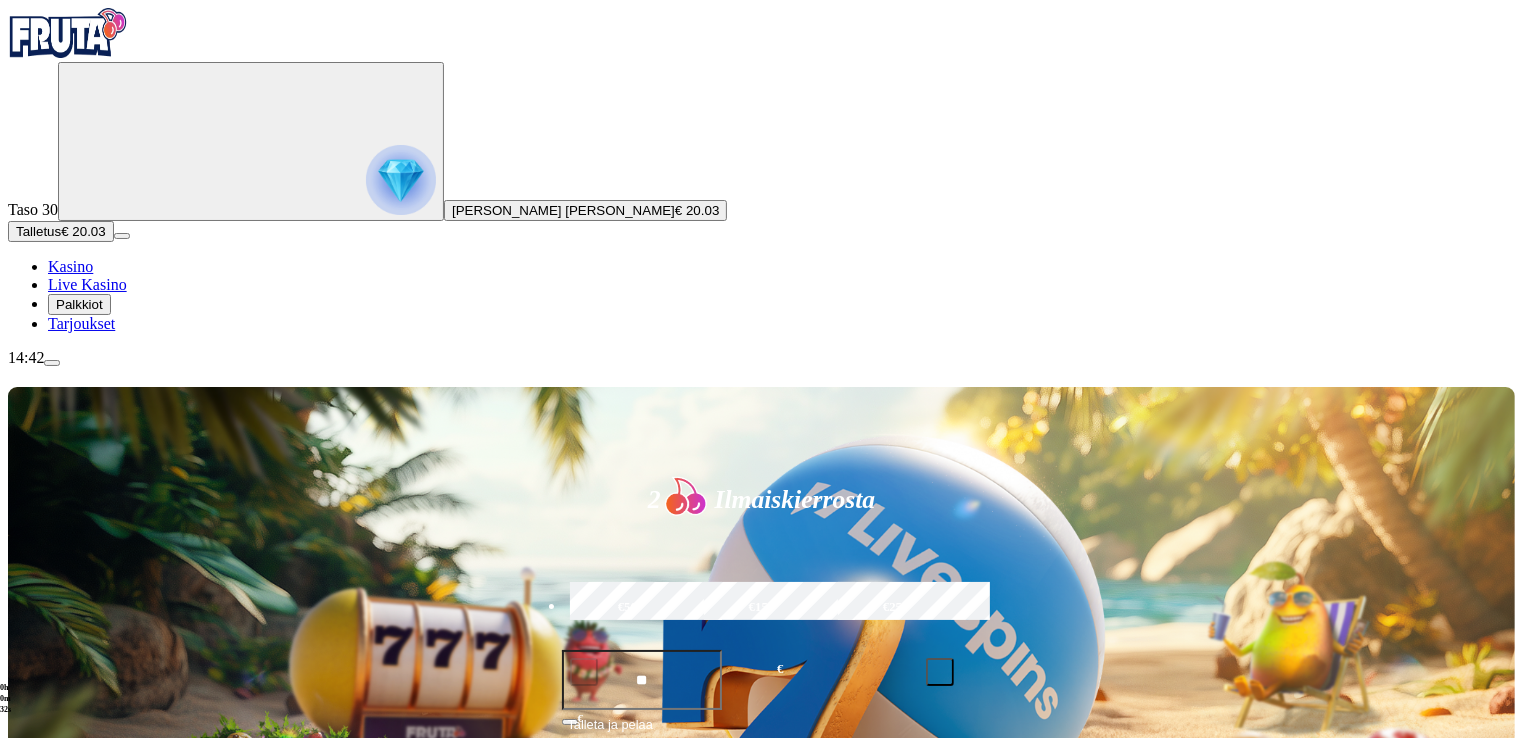 drag, startPoint x: 1180, startPoint y: 580, endPoint x: 391, endPoint y: 522, distance: 791.12897 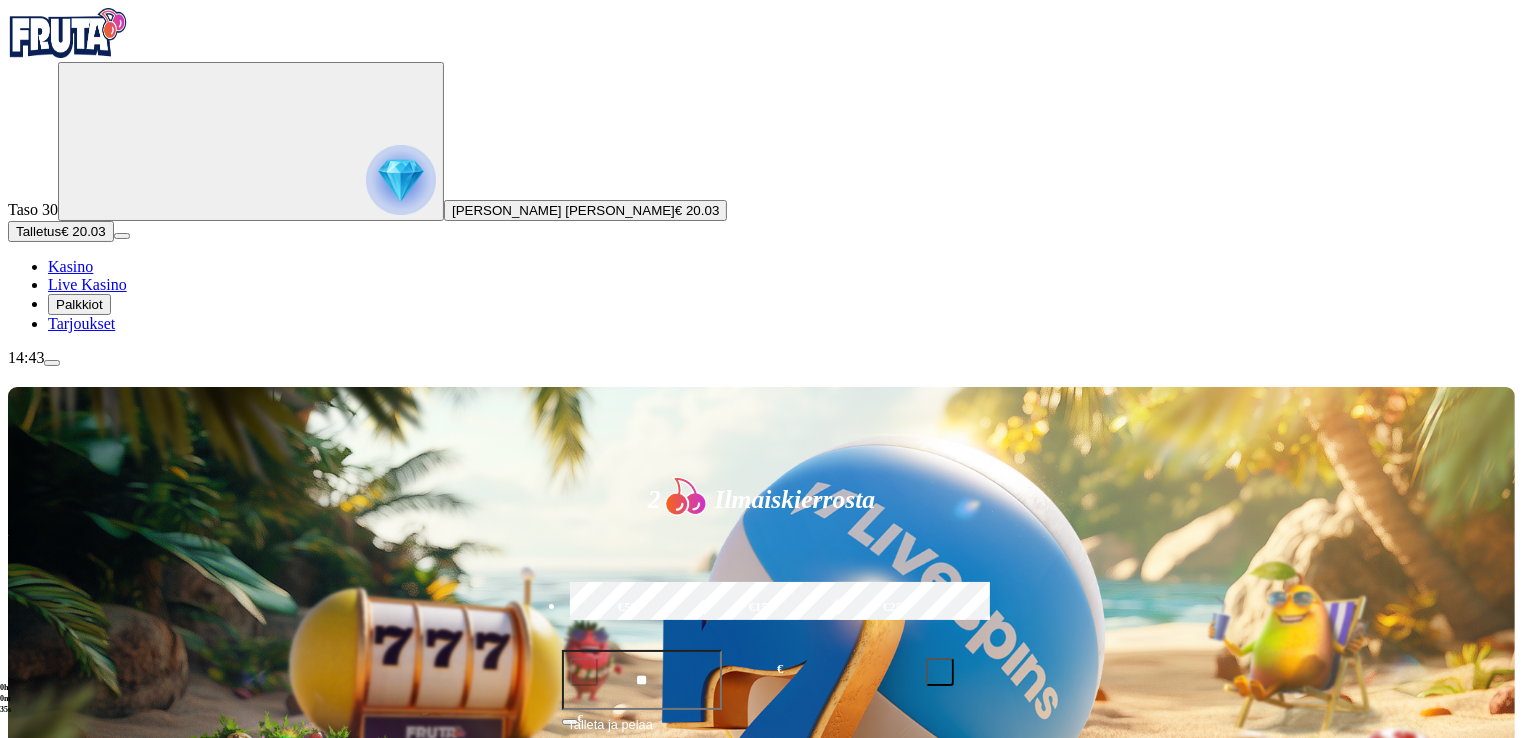 click on "Pelaa nyt" at bounding box center (-1869, 2448) 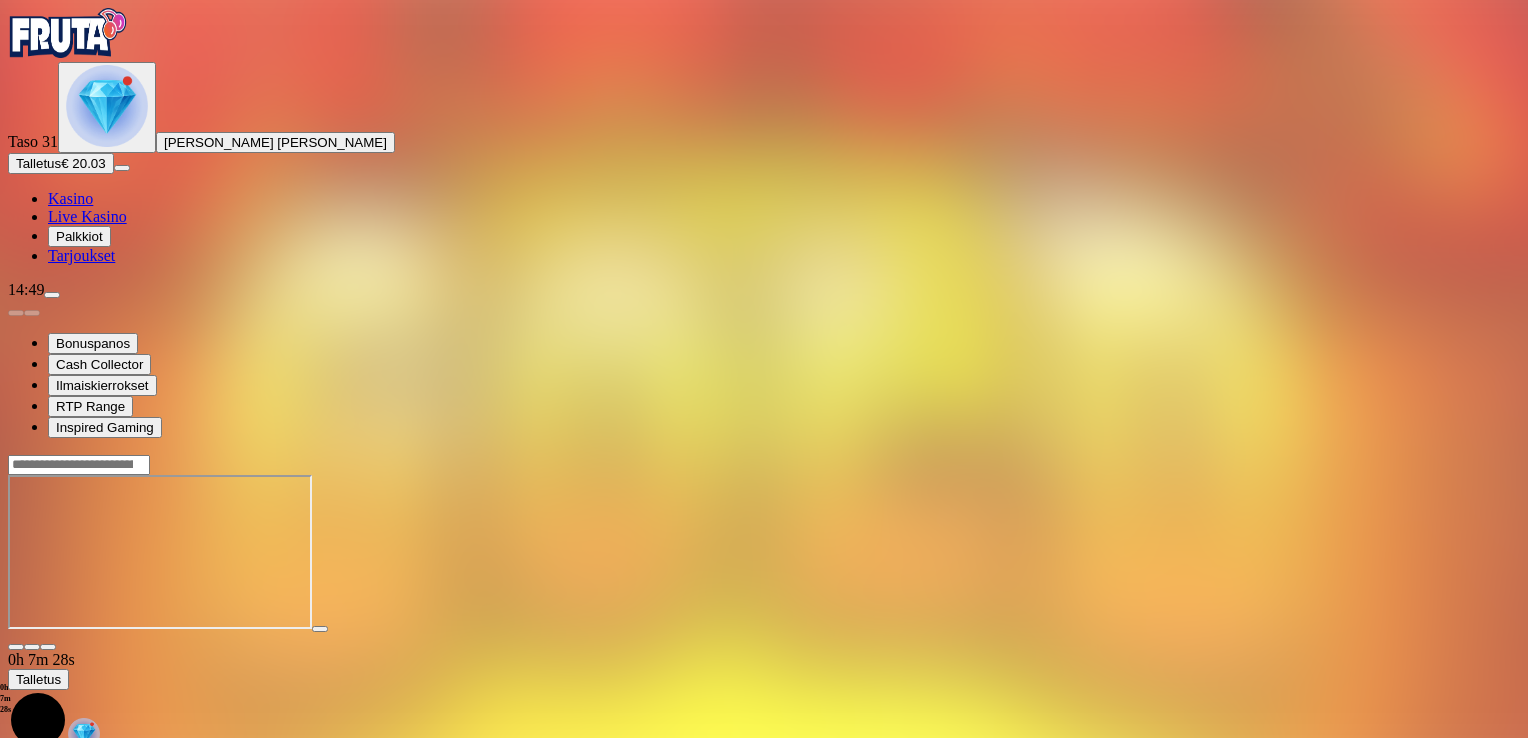 click at bounding box center (16, 647) 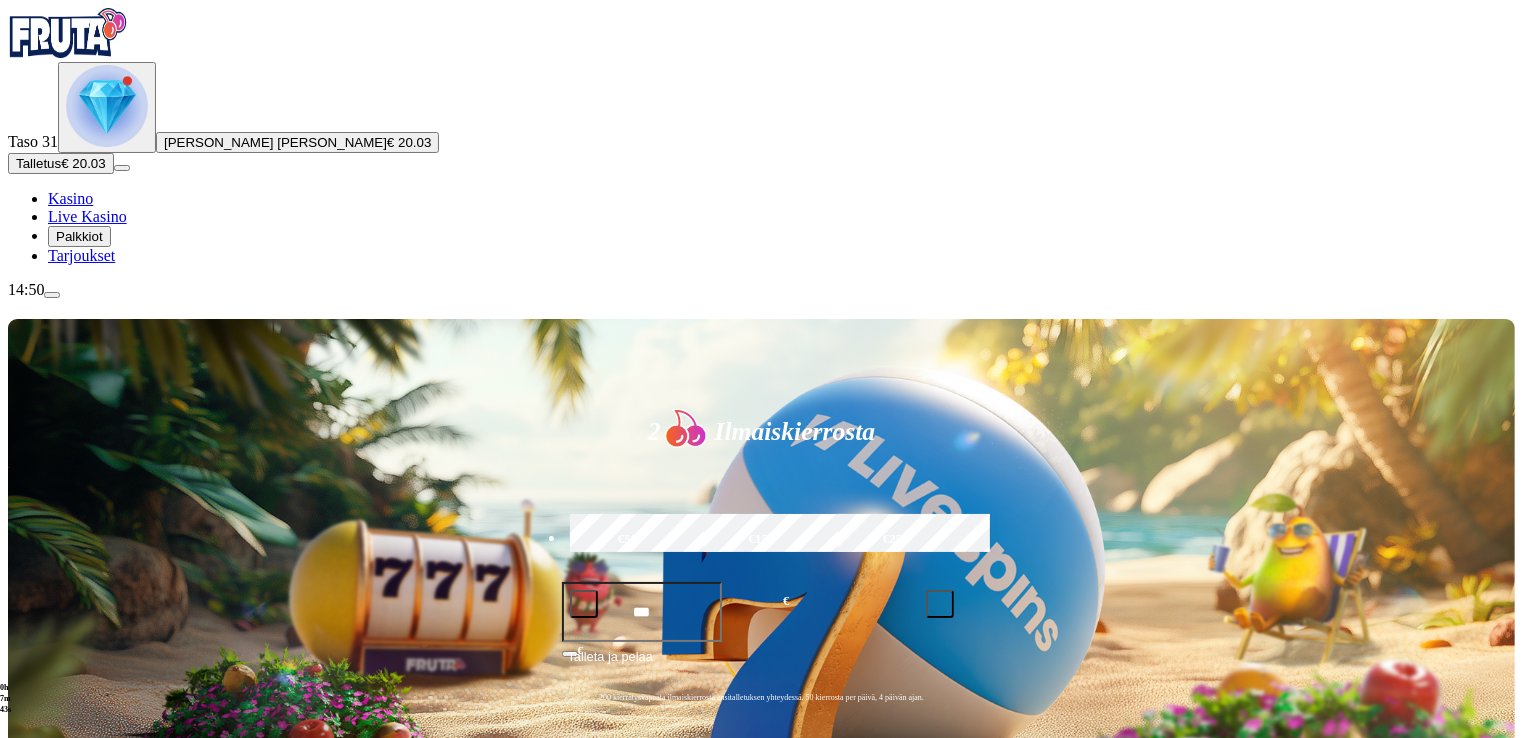 scroll, scrollTop: 646, scrollLeft: 0, axis: vertical 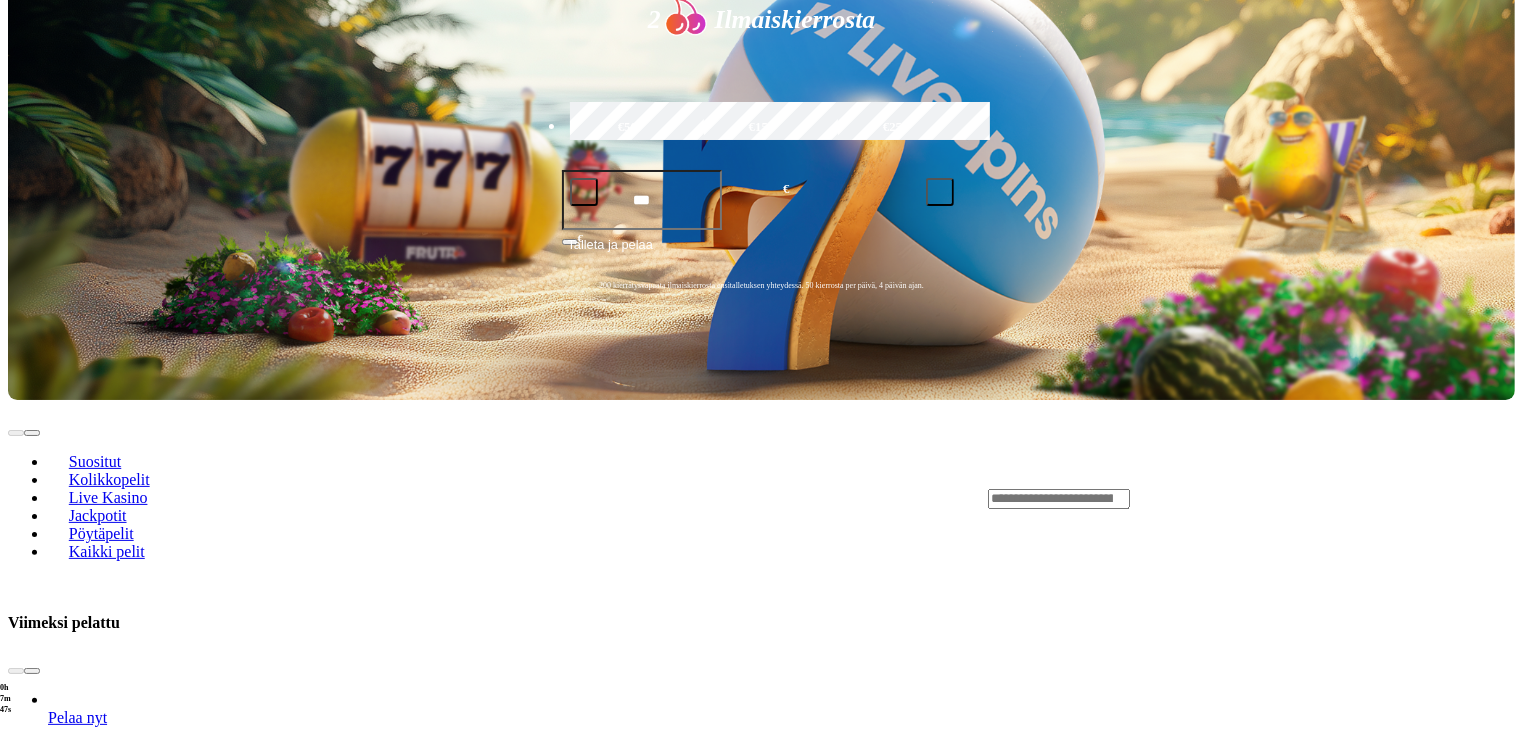 click at bounding box center (32, 671) 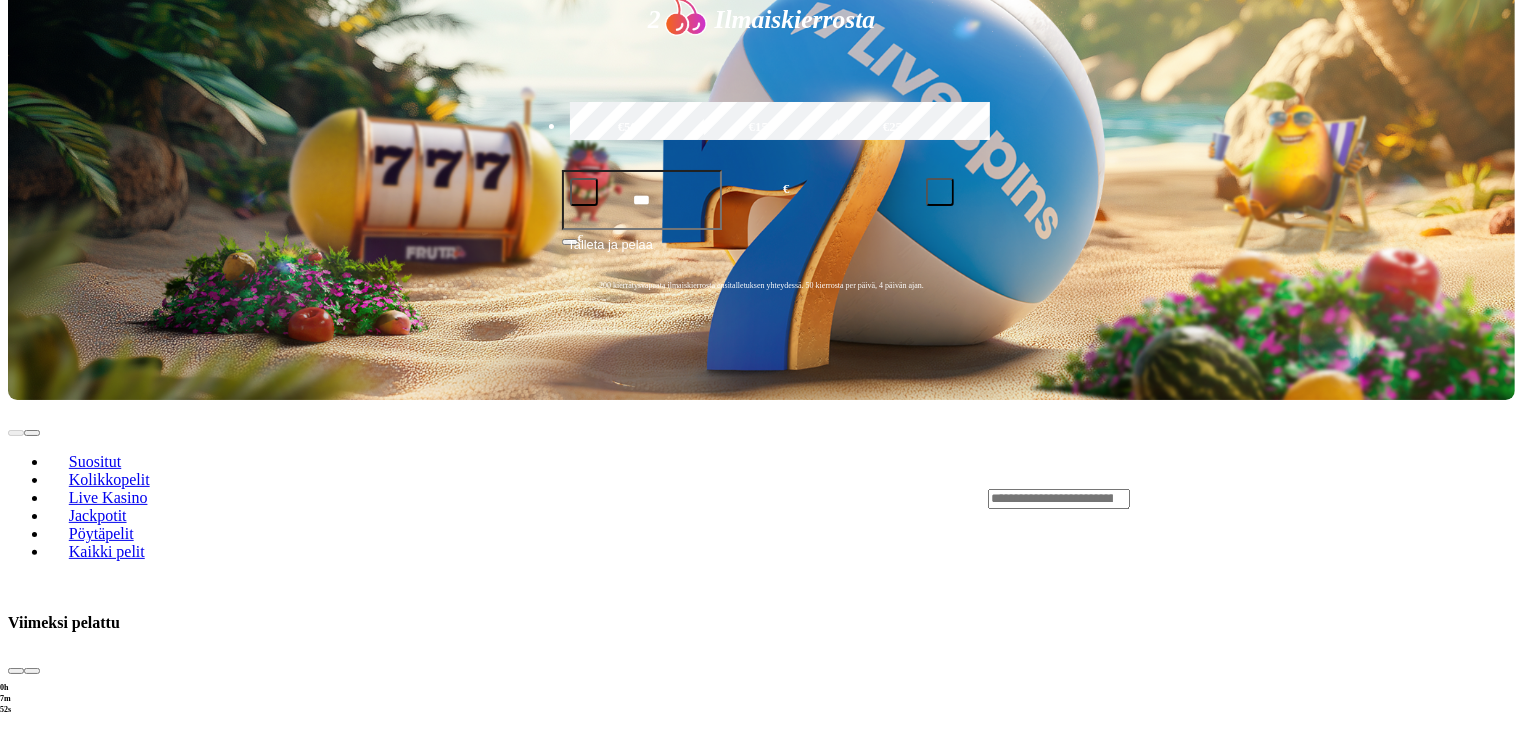 click on "Pelaa nyt" at bounding box center [-893, 1486] 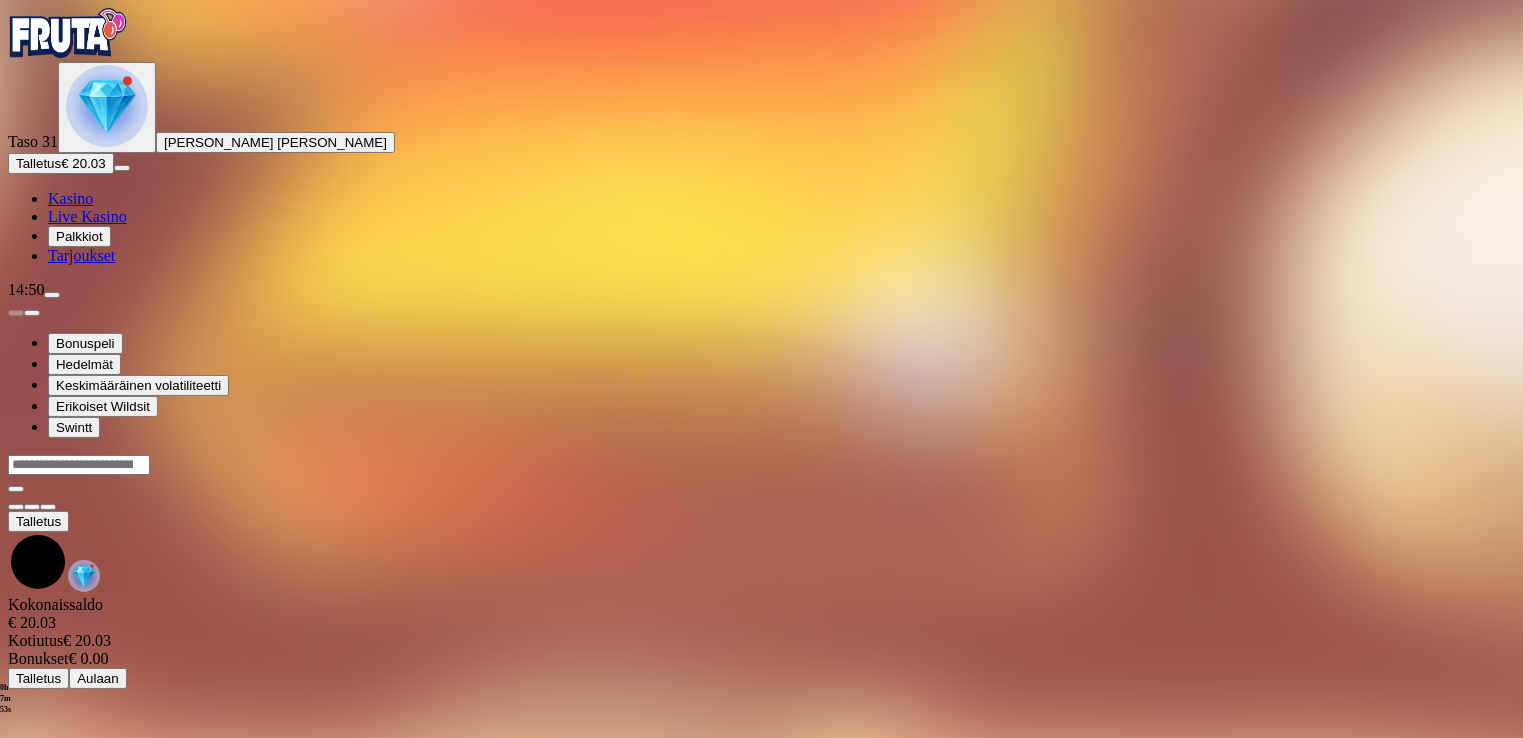 scroll, scrollTop: 0, scrollLeft: 0, axis: both 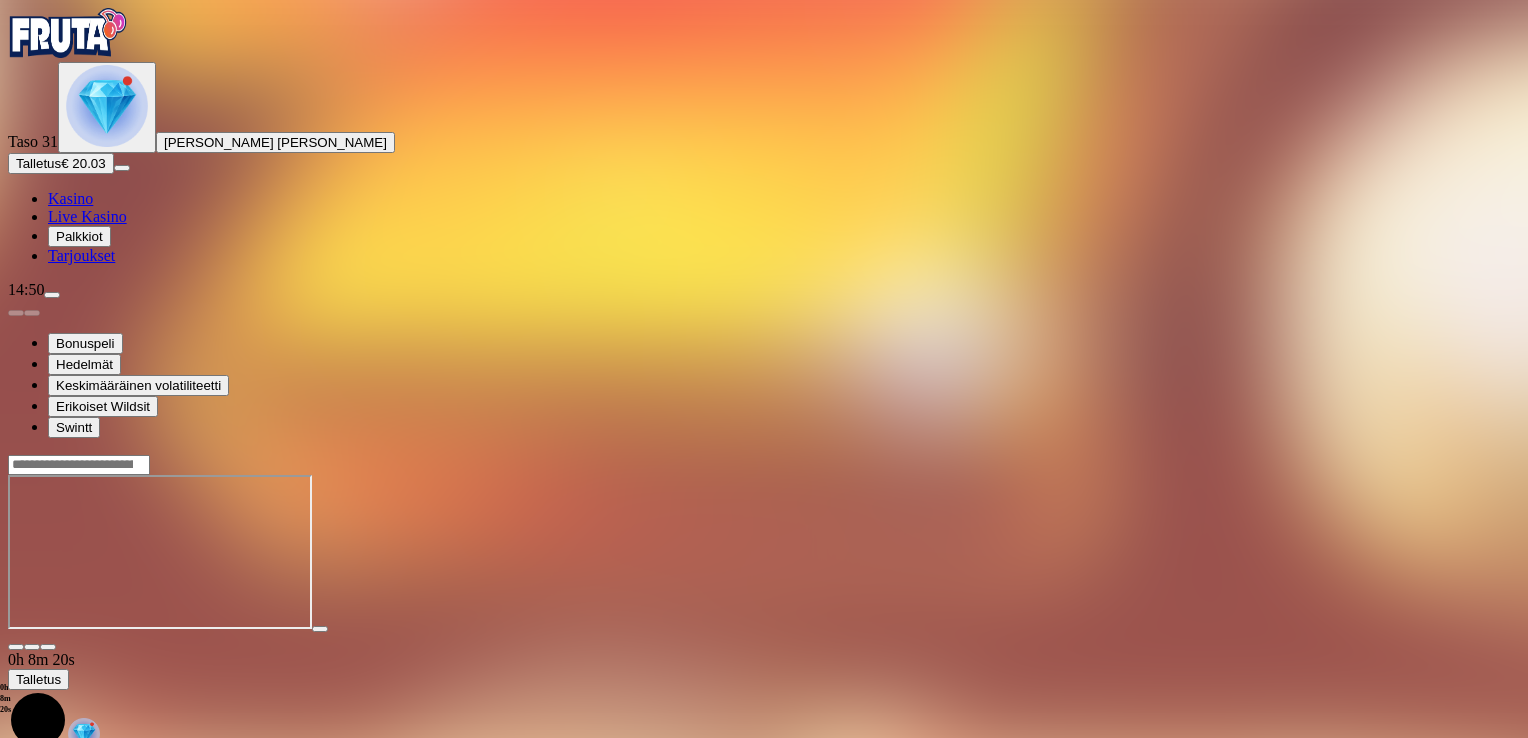 click at bounding box center [16, 647] 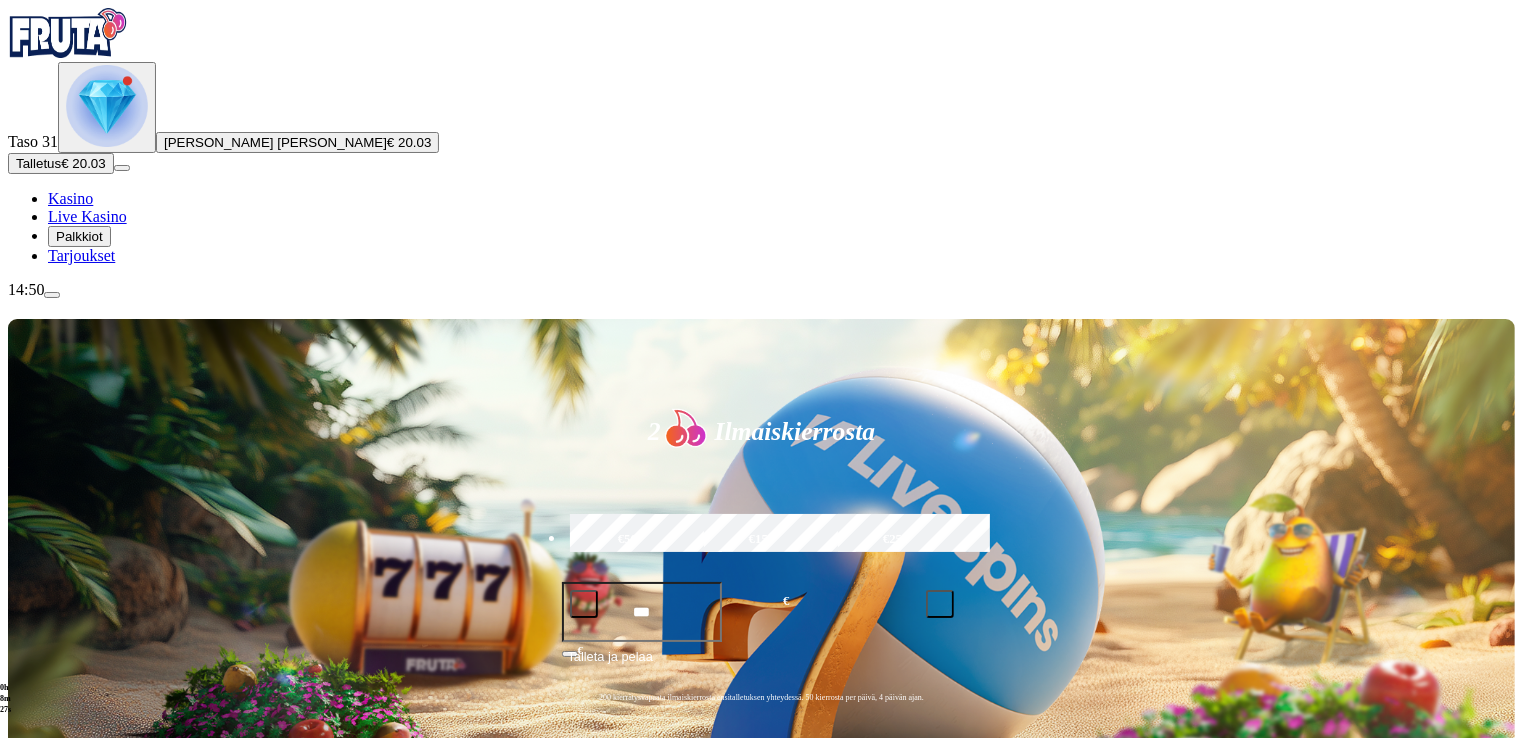 scroll, scrollTop: 646, scrollLeft: 0, axis: vertical 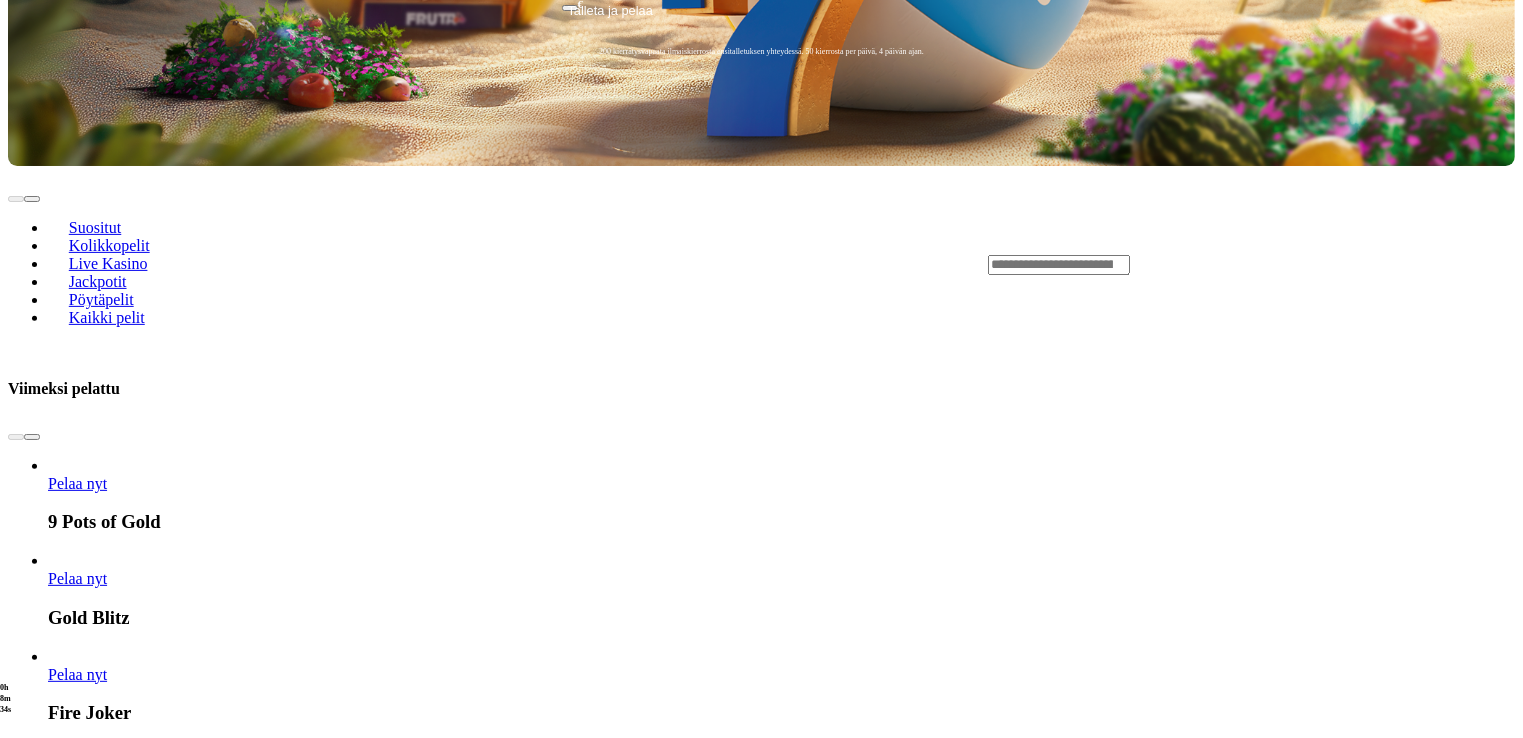 click on "Pelaa nyt" at bounding box center [77, 2122] 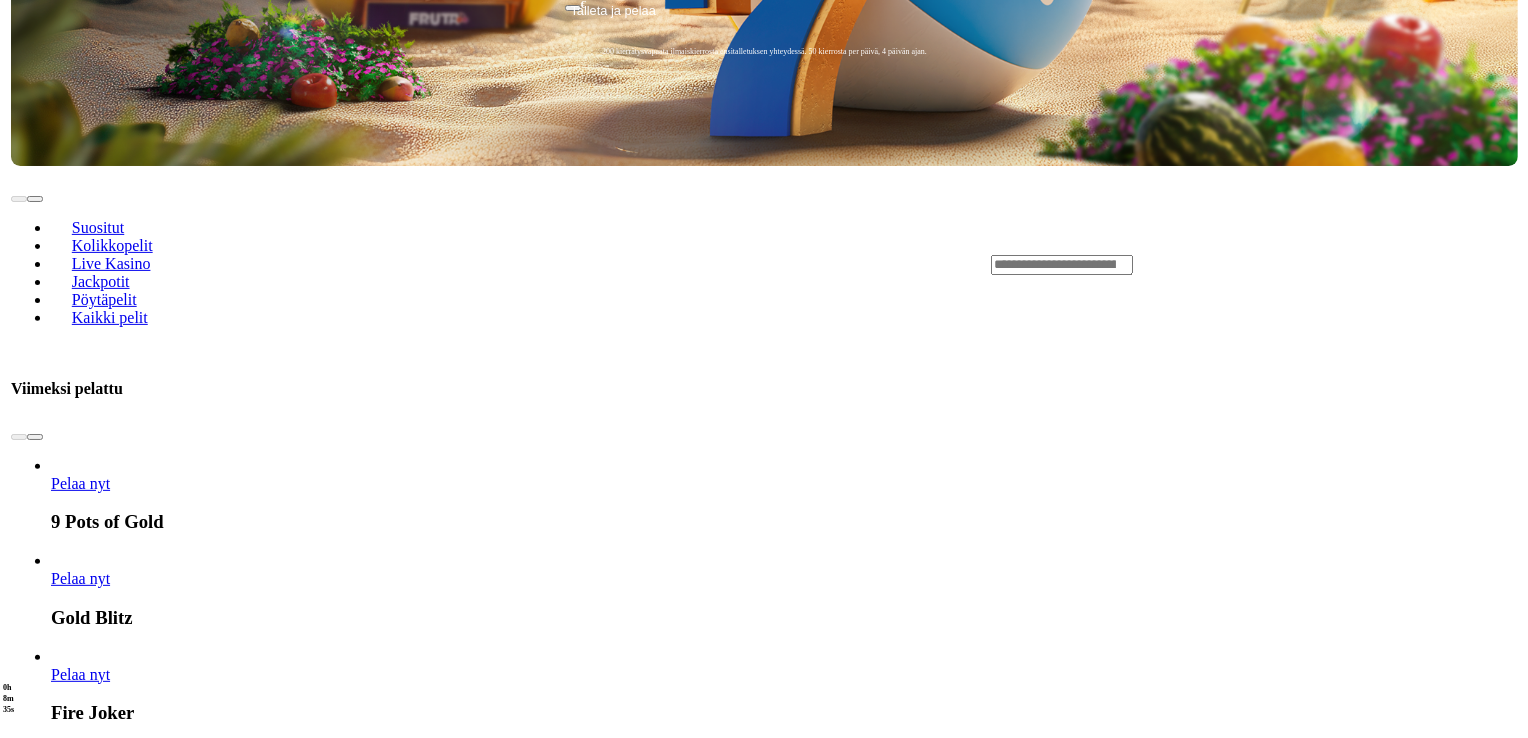 scroll, scrollTop: 0, scrollLeft: 0, axis: both 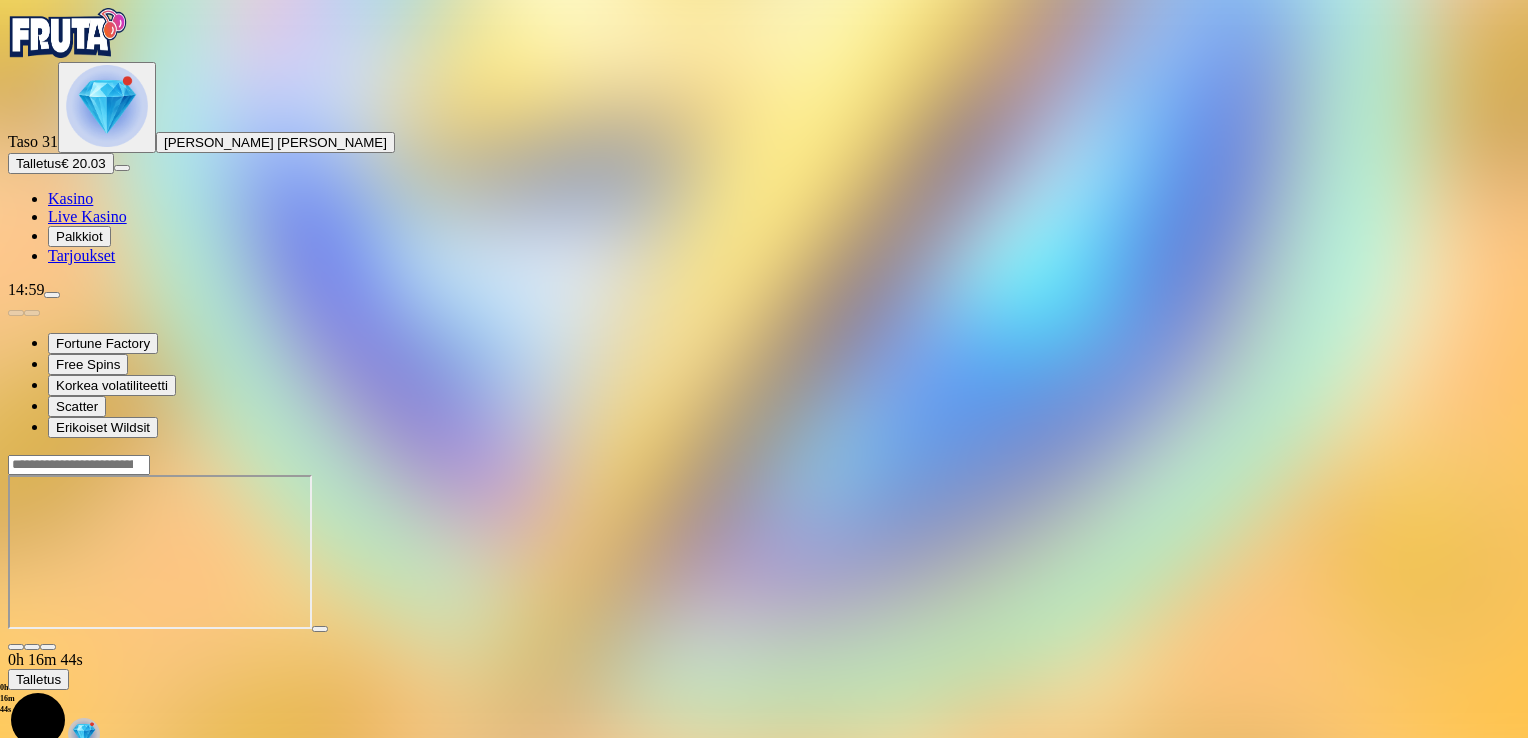 click at bounding box center (16, 647) 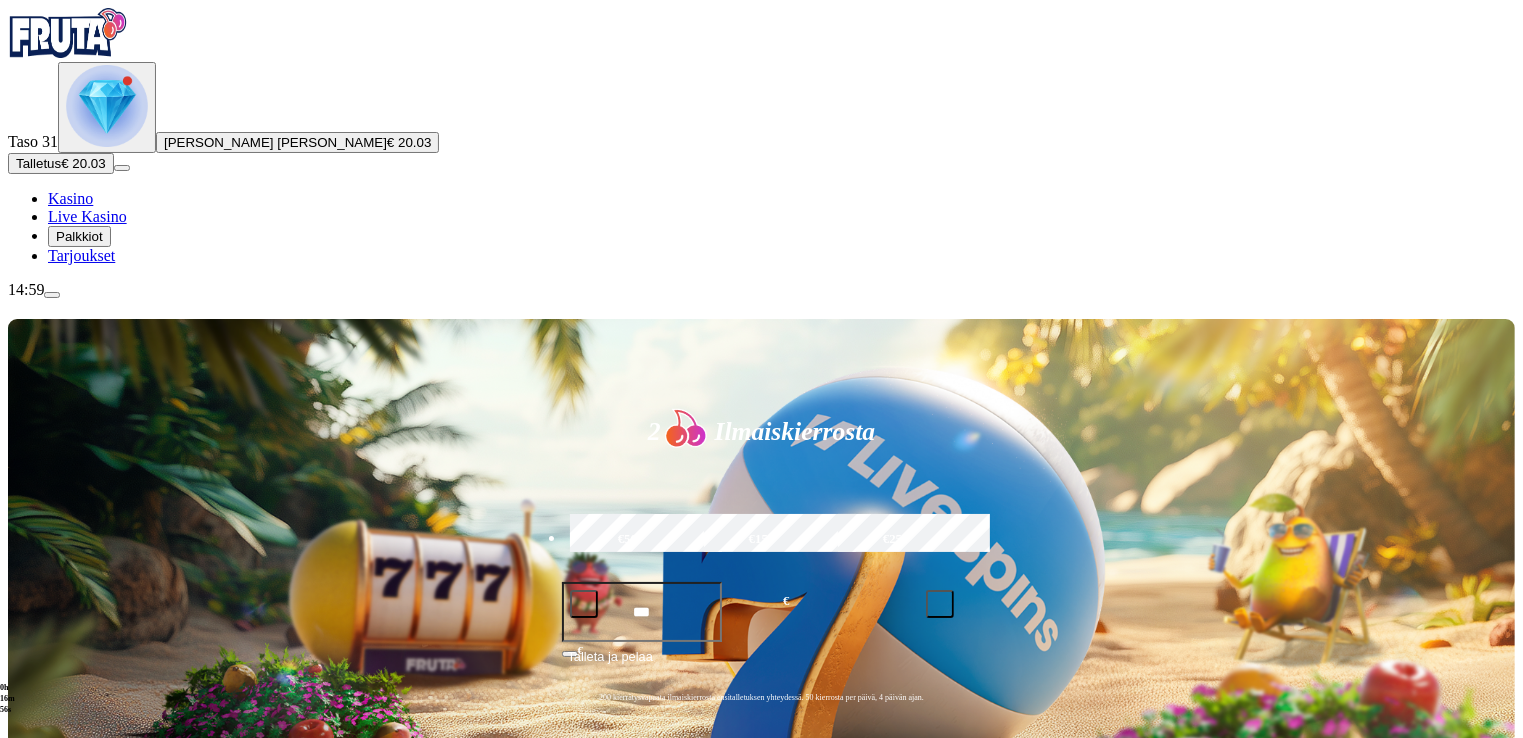 click at bounding box center [32, 1083] 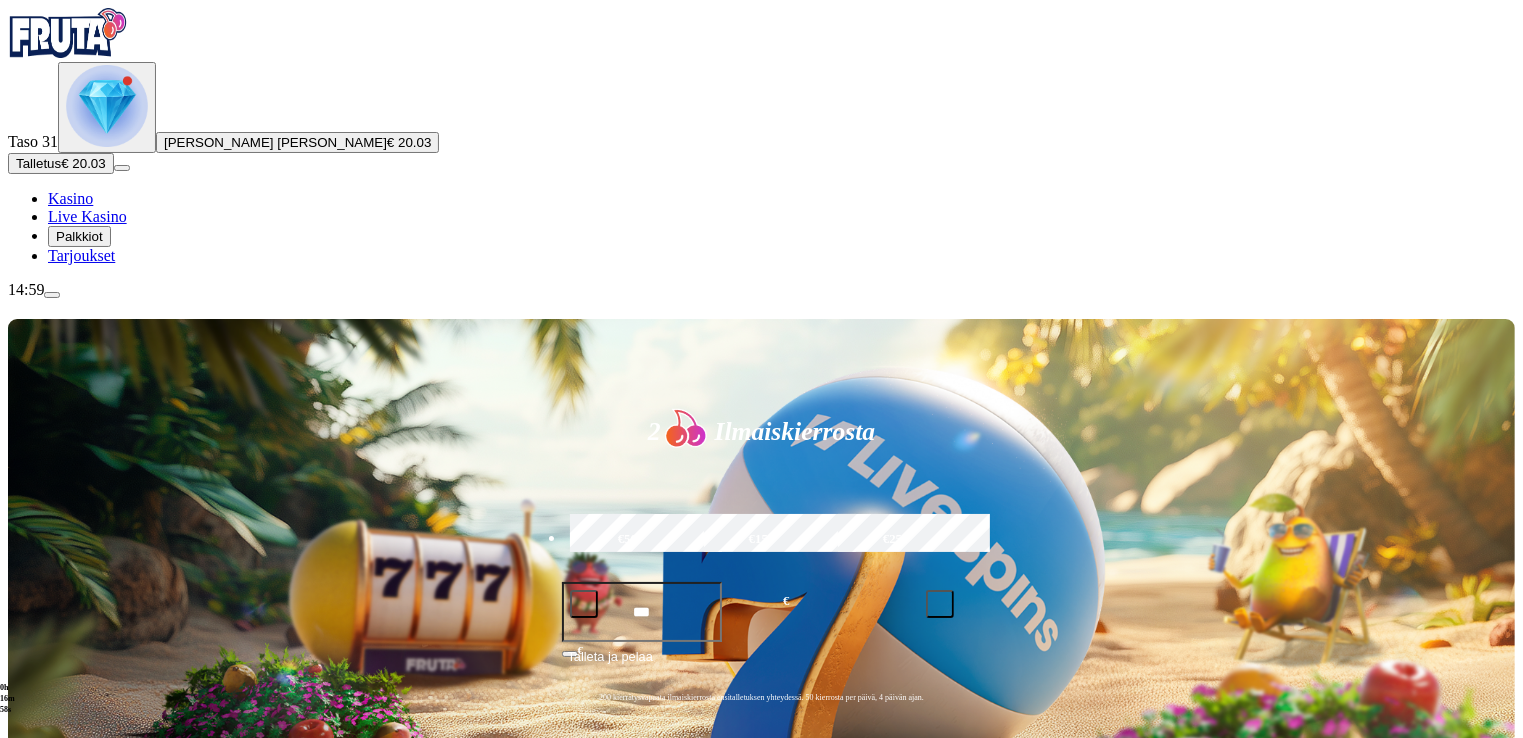 click on "Pelaa nyt" at bounding box center (-893, 1802) 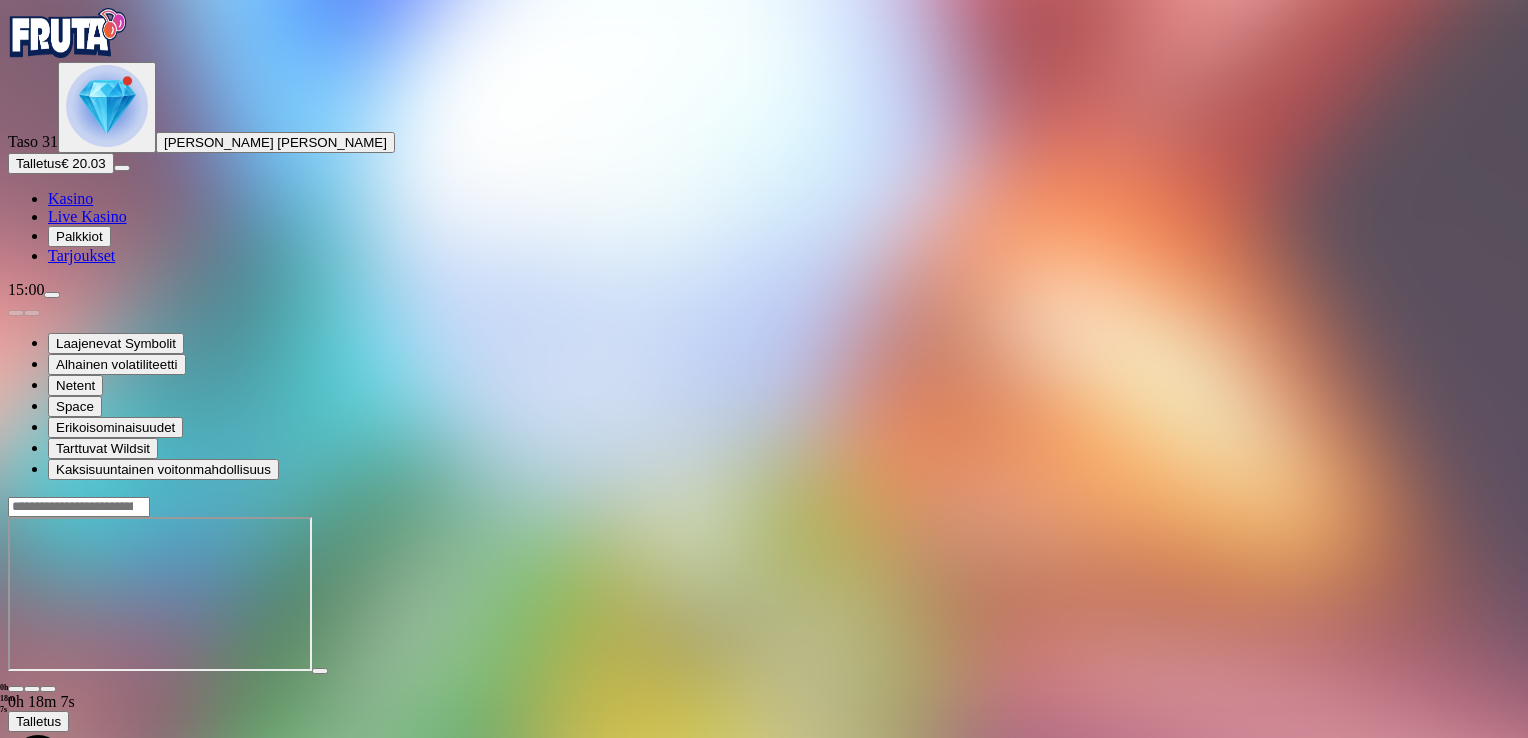 click on "Talletus" at bounding box center (38, 163) 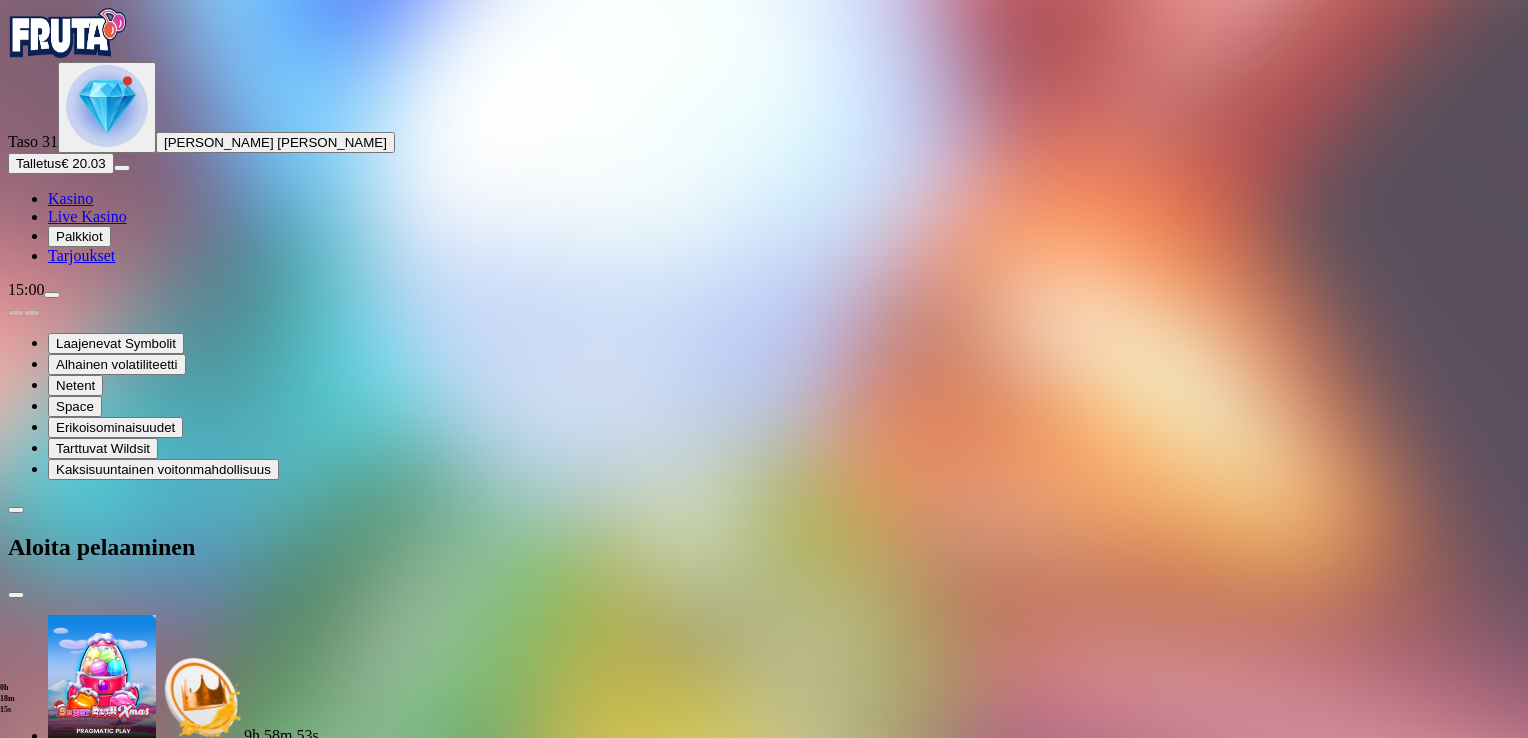 click on "***" at bounding box center [79, 1707] 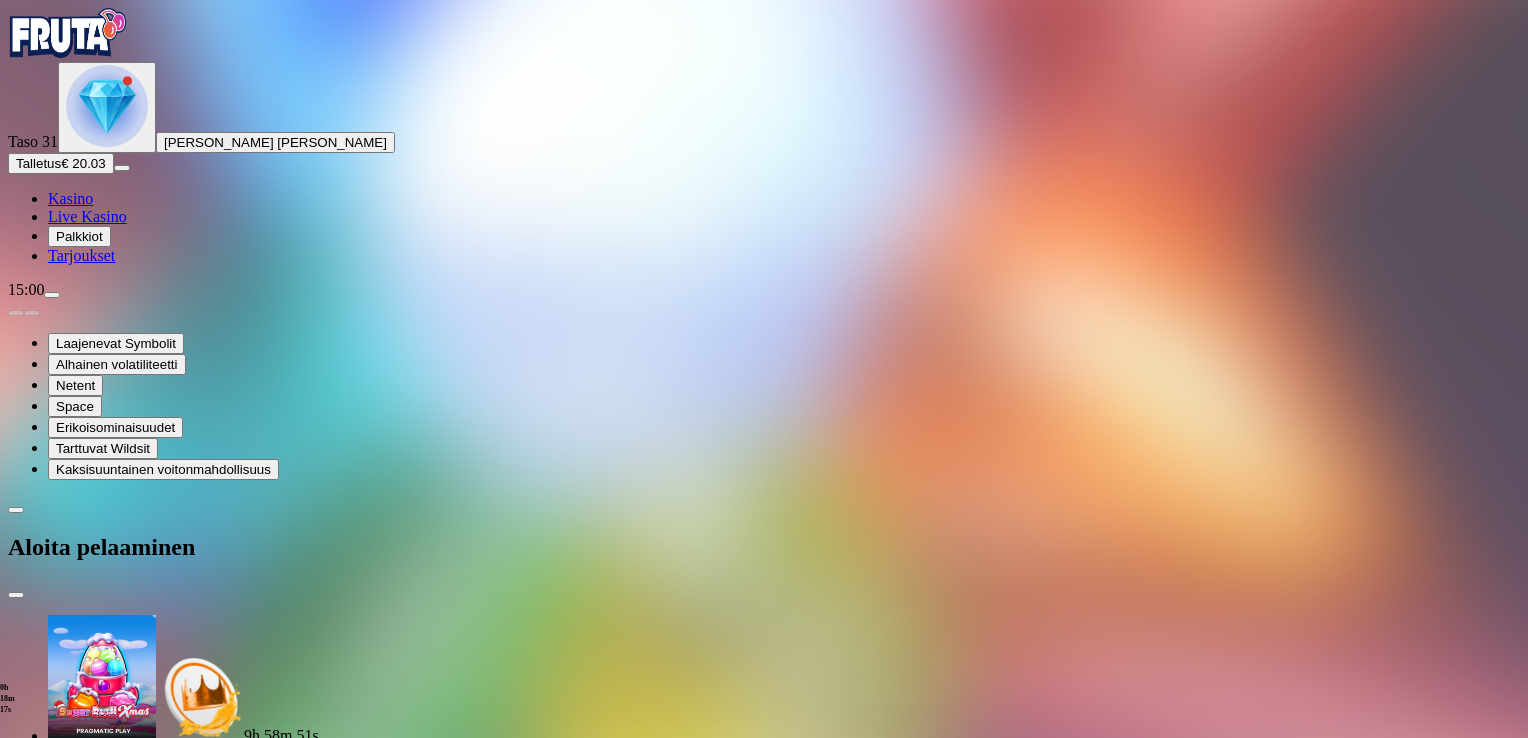 type on "*" 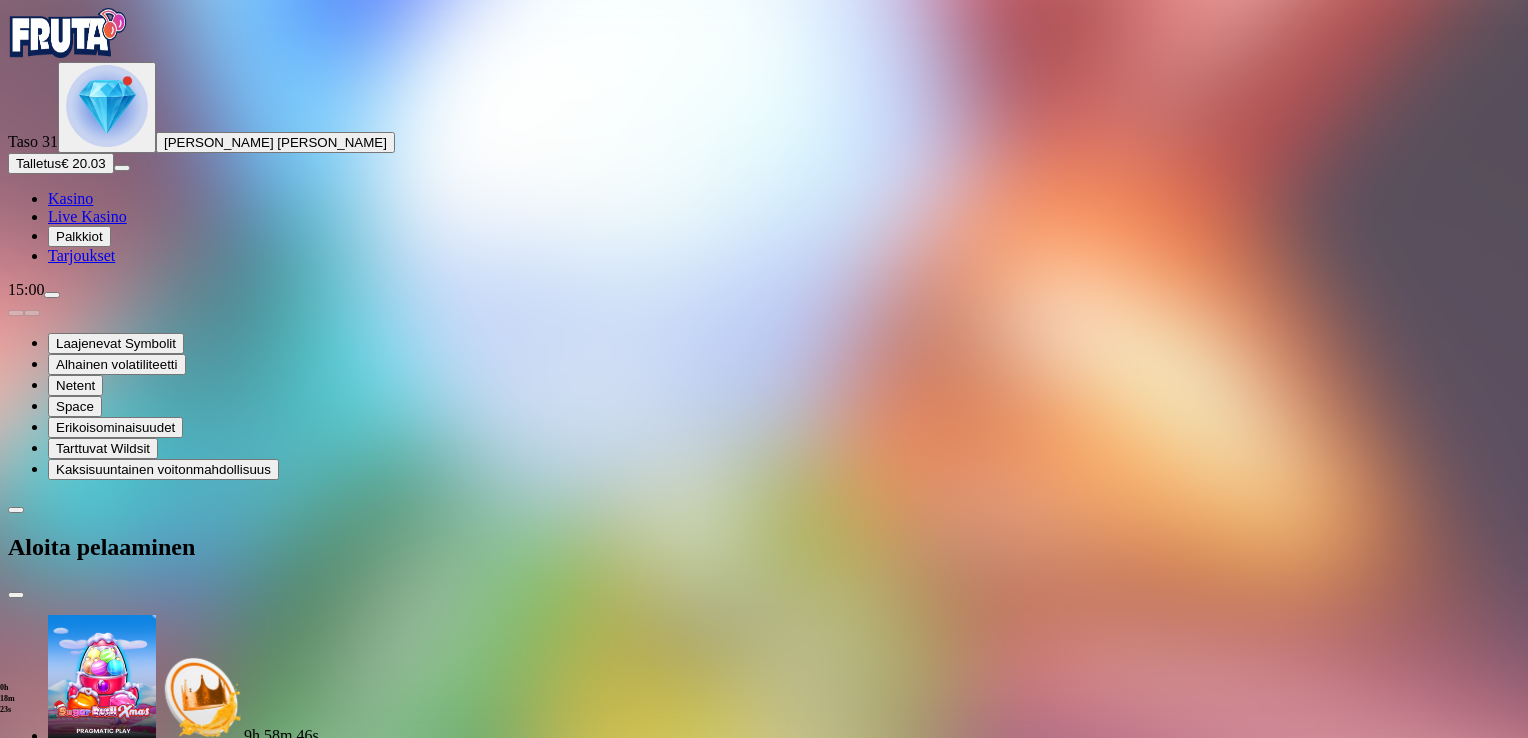 type on "**" 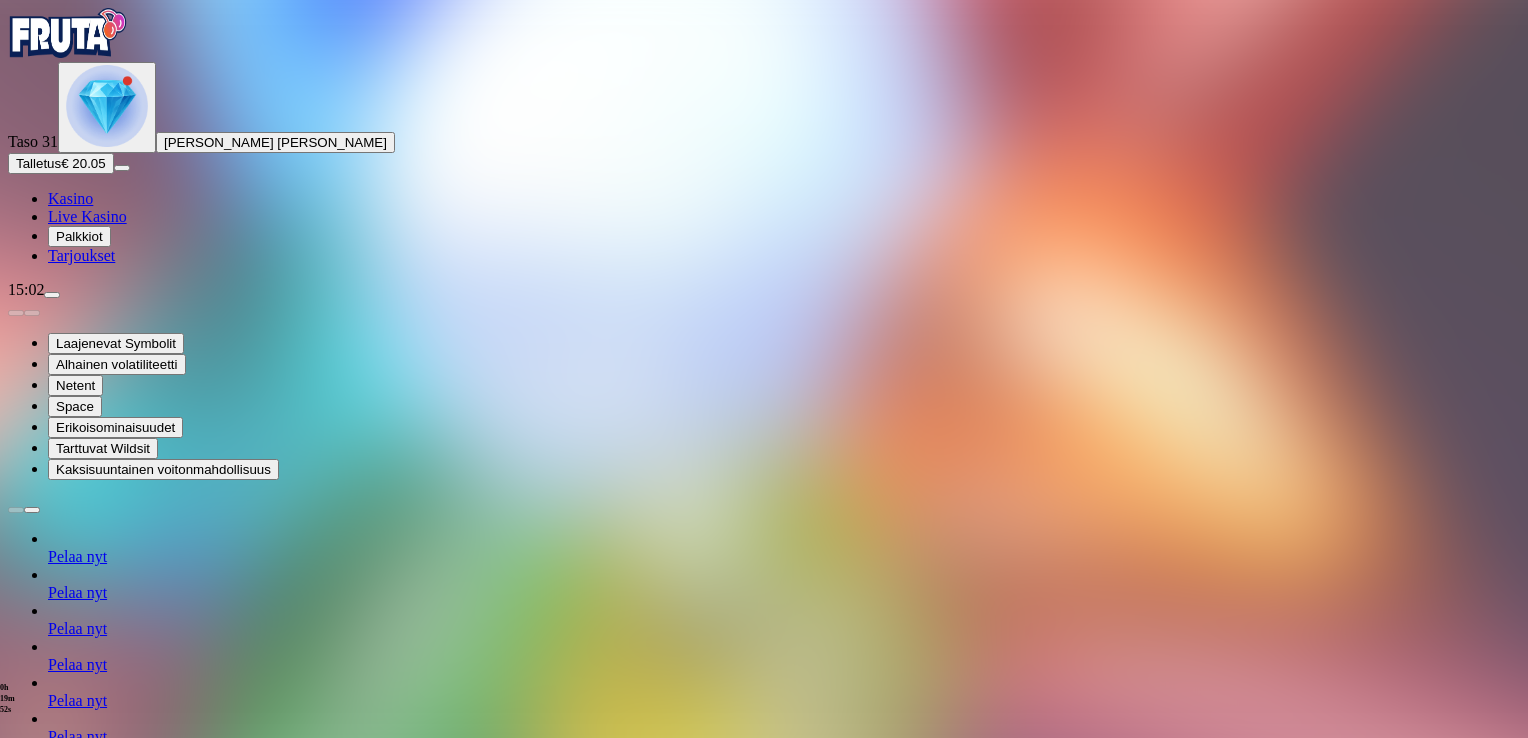 click at bounding box center [16, 1279] 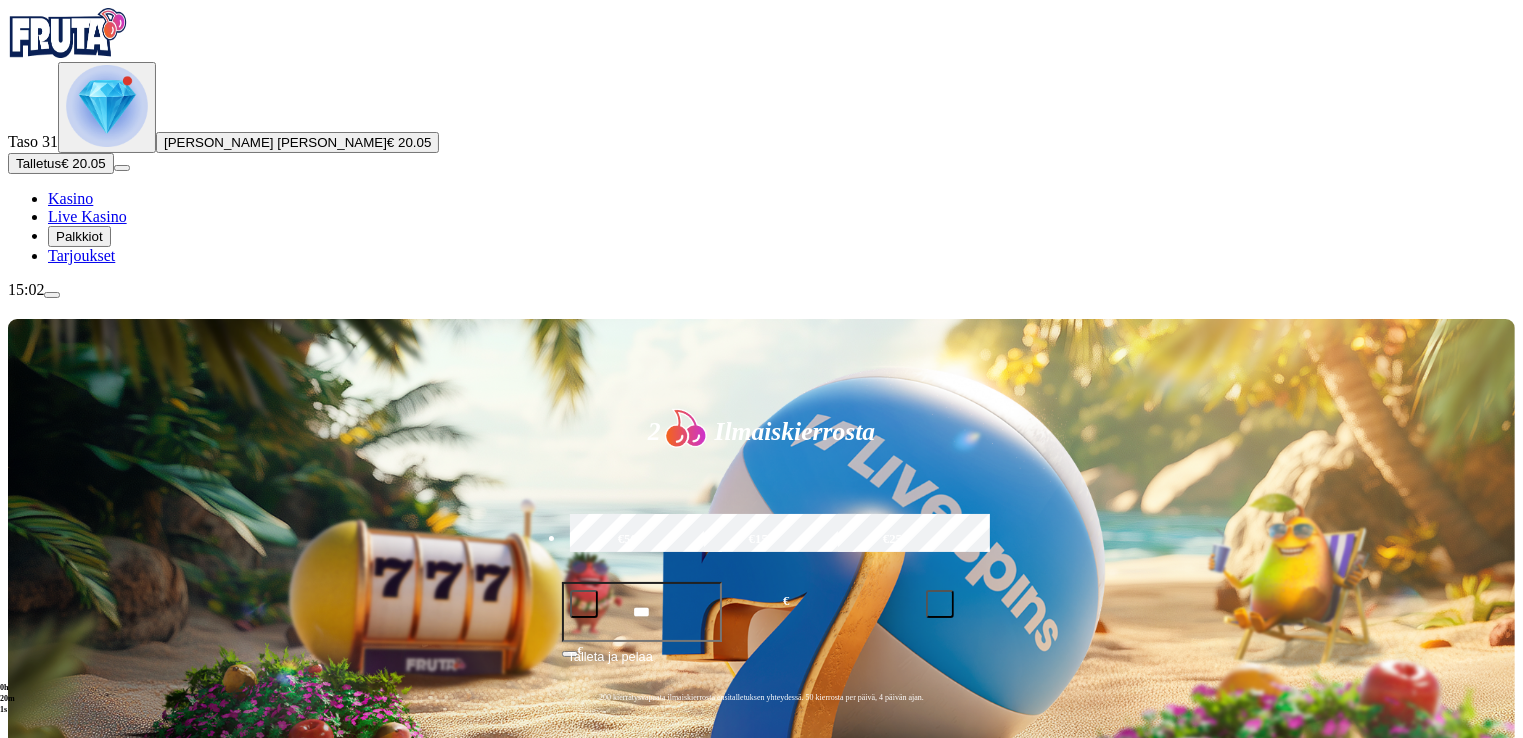 click on "Pelaa nyt" at bounding box center [77, 1320] 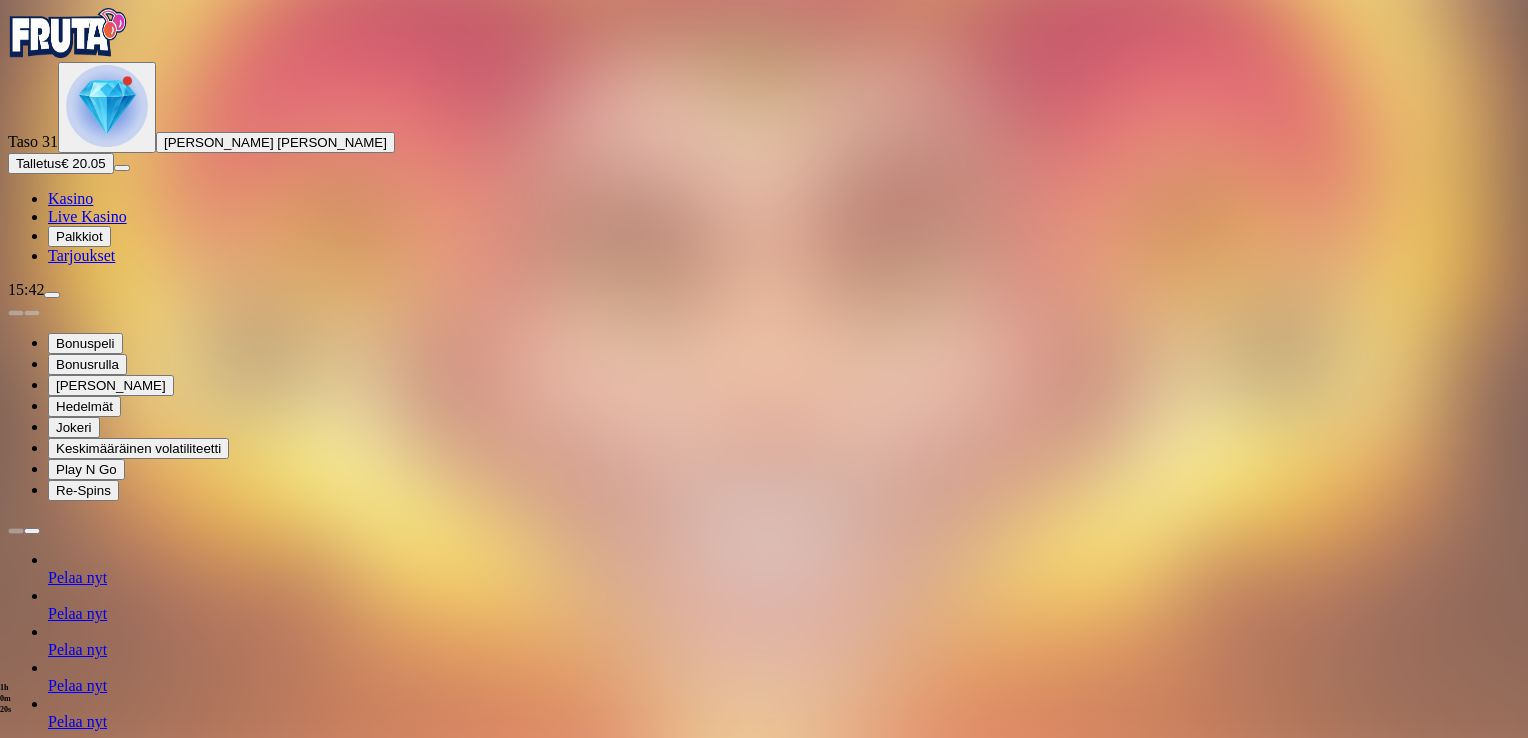 click at bounding box center [16, 1300] 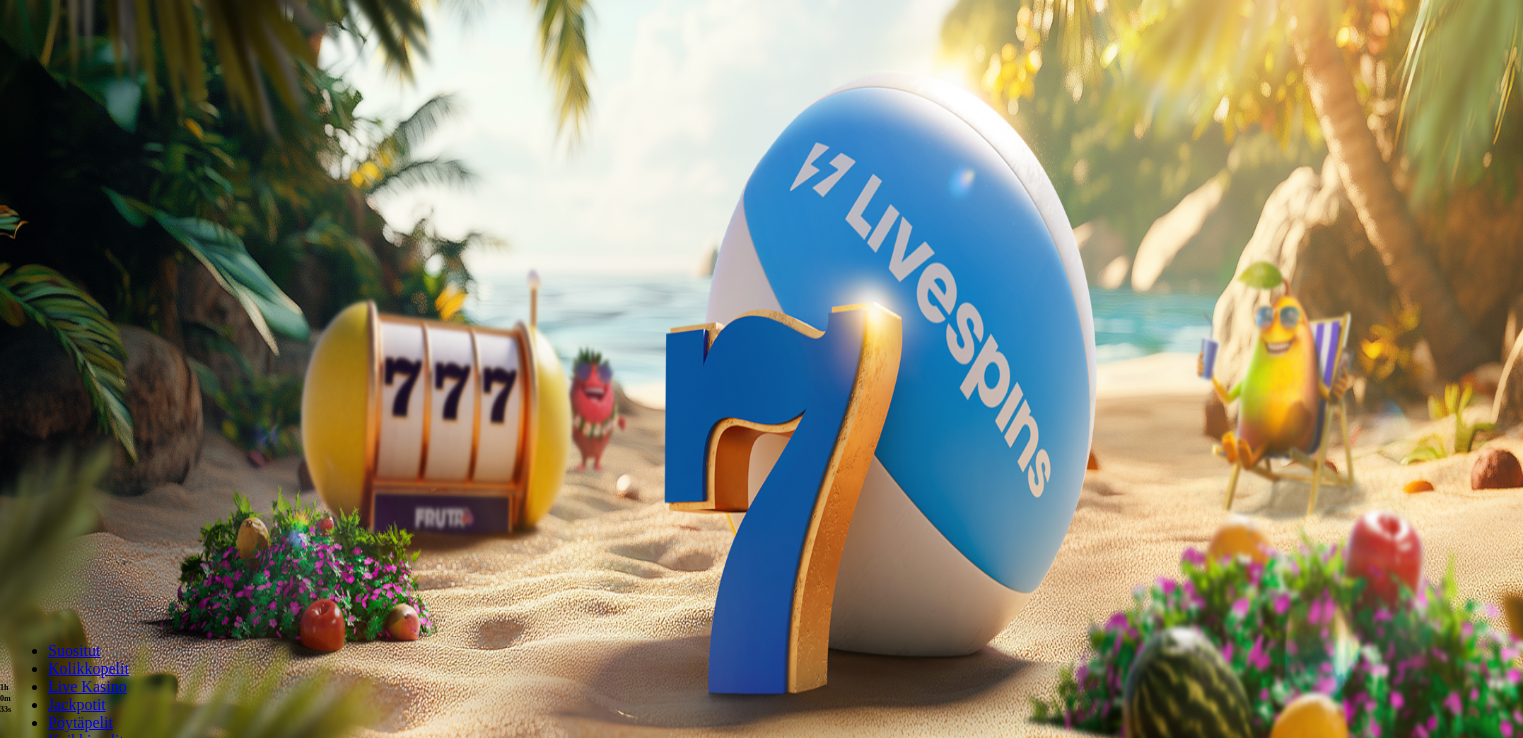 scroll, scrollTop: 0, scrollLeft: 0, axis: both 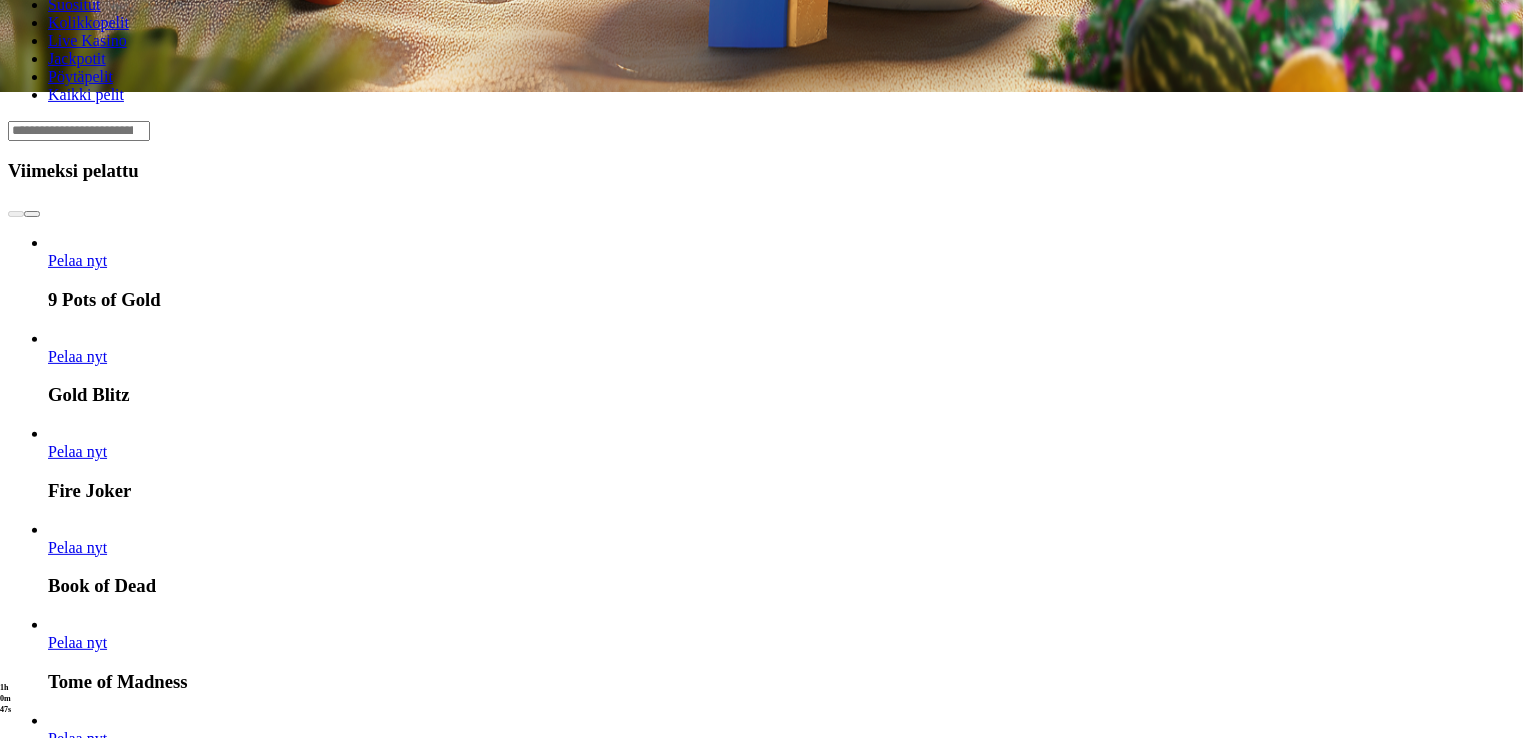 click on "Pelaa nyt" at bounding box center [78, 1408] 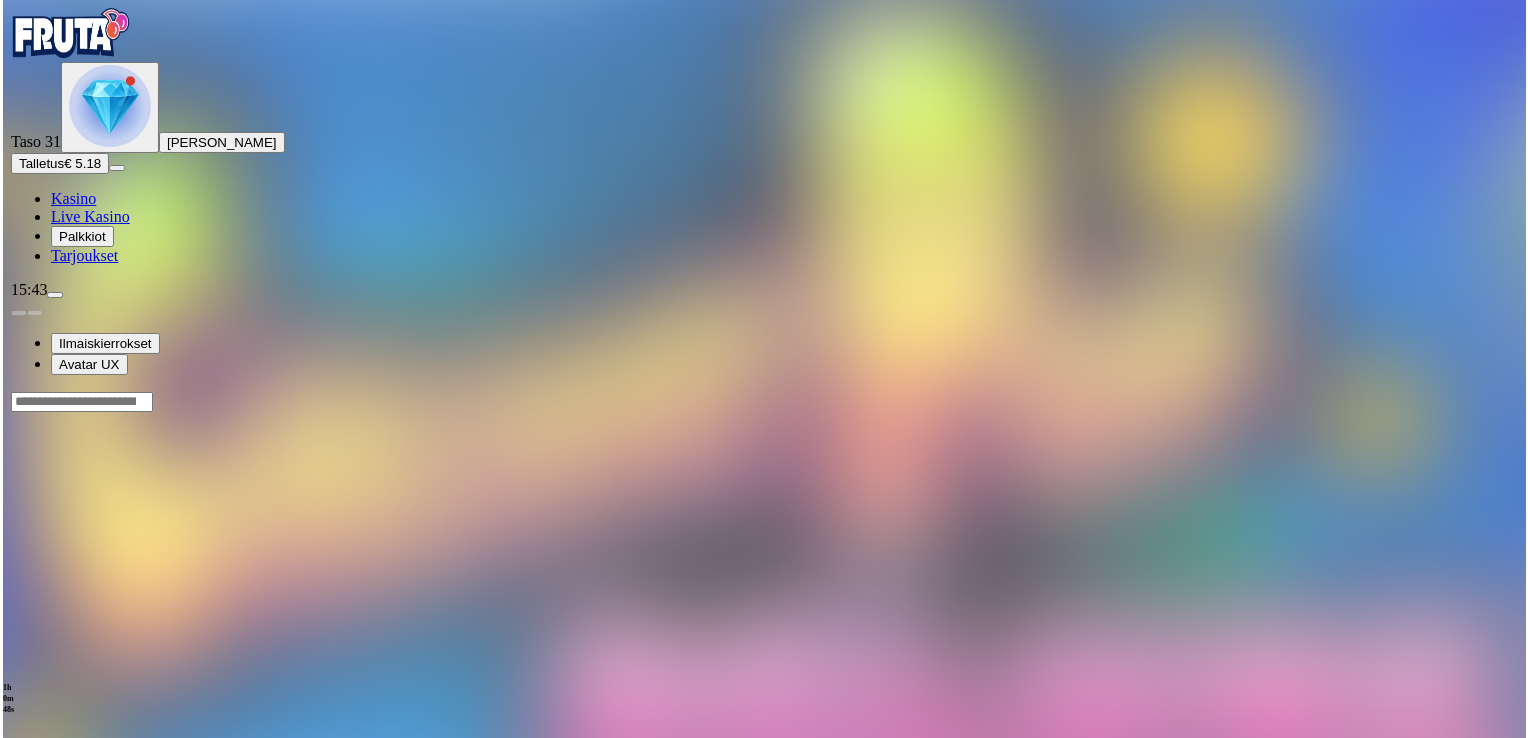 scroll, scrollTop: 0, scrollLeft: 0, axis: both 